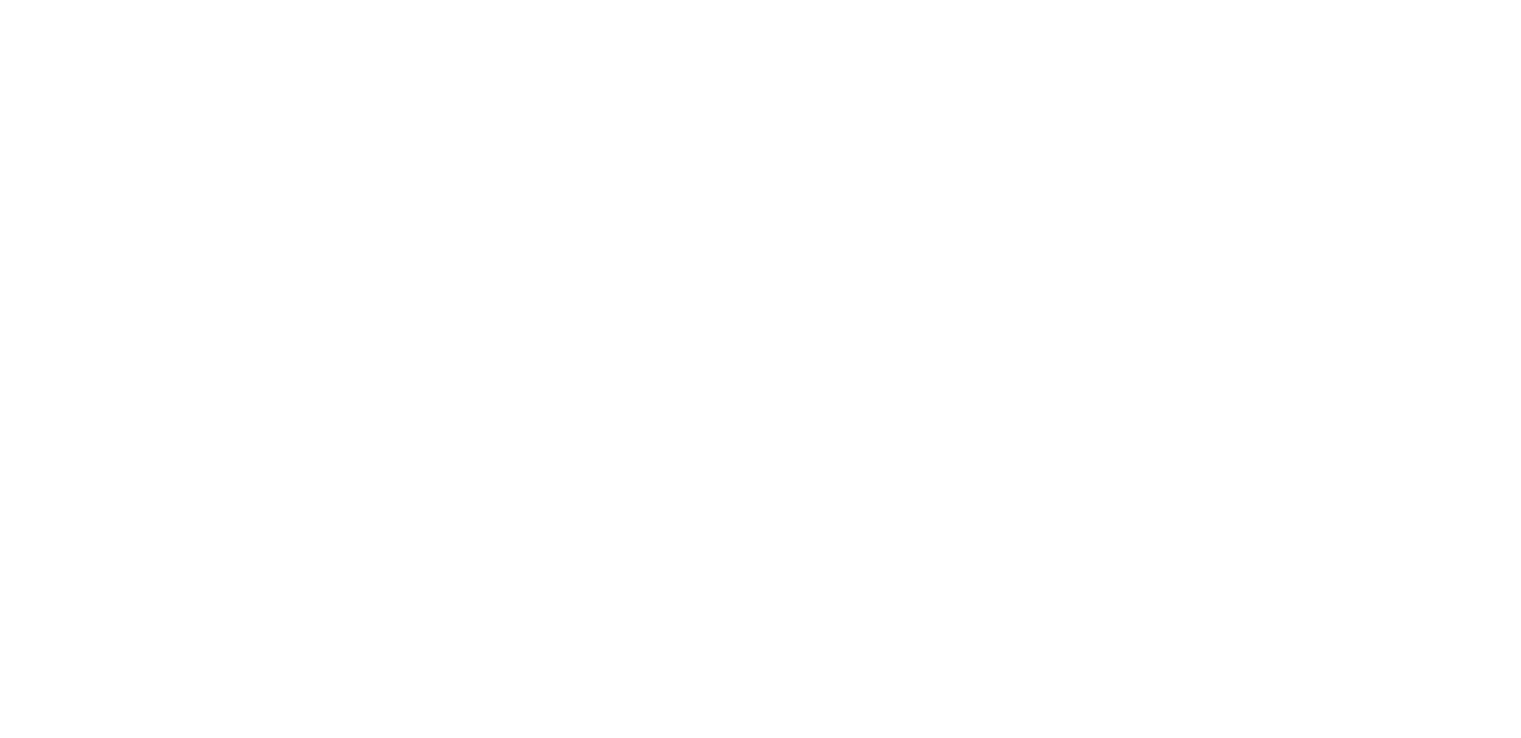 scroll, scrollTop: 0, scrollLeft: 0, axis: both 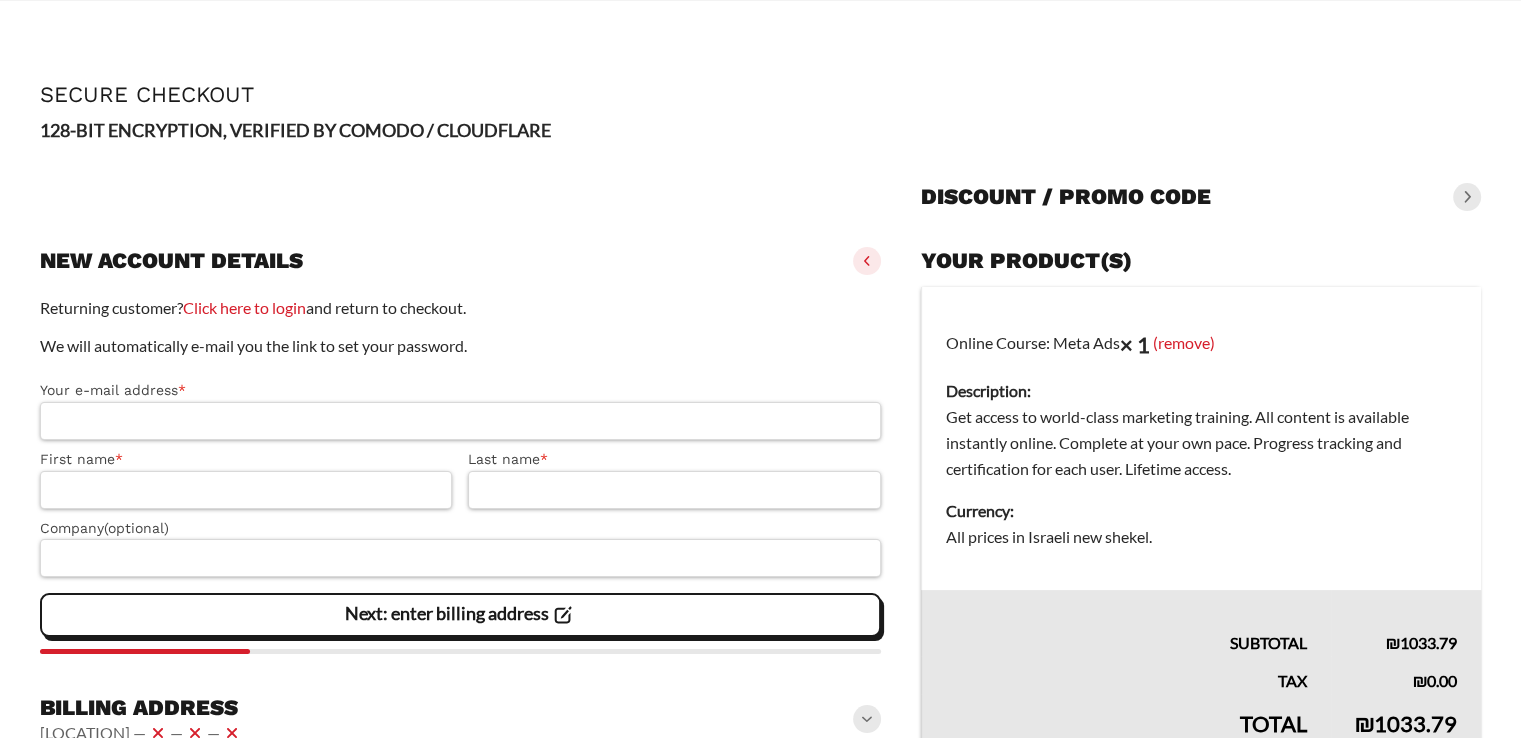 click on "Your e-mail address  *" at bounding box center [460, 421] 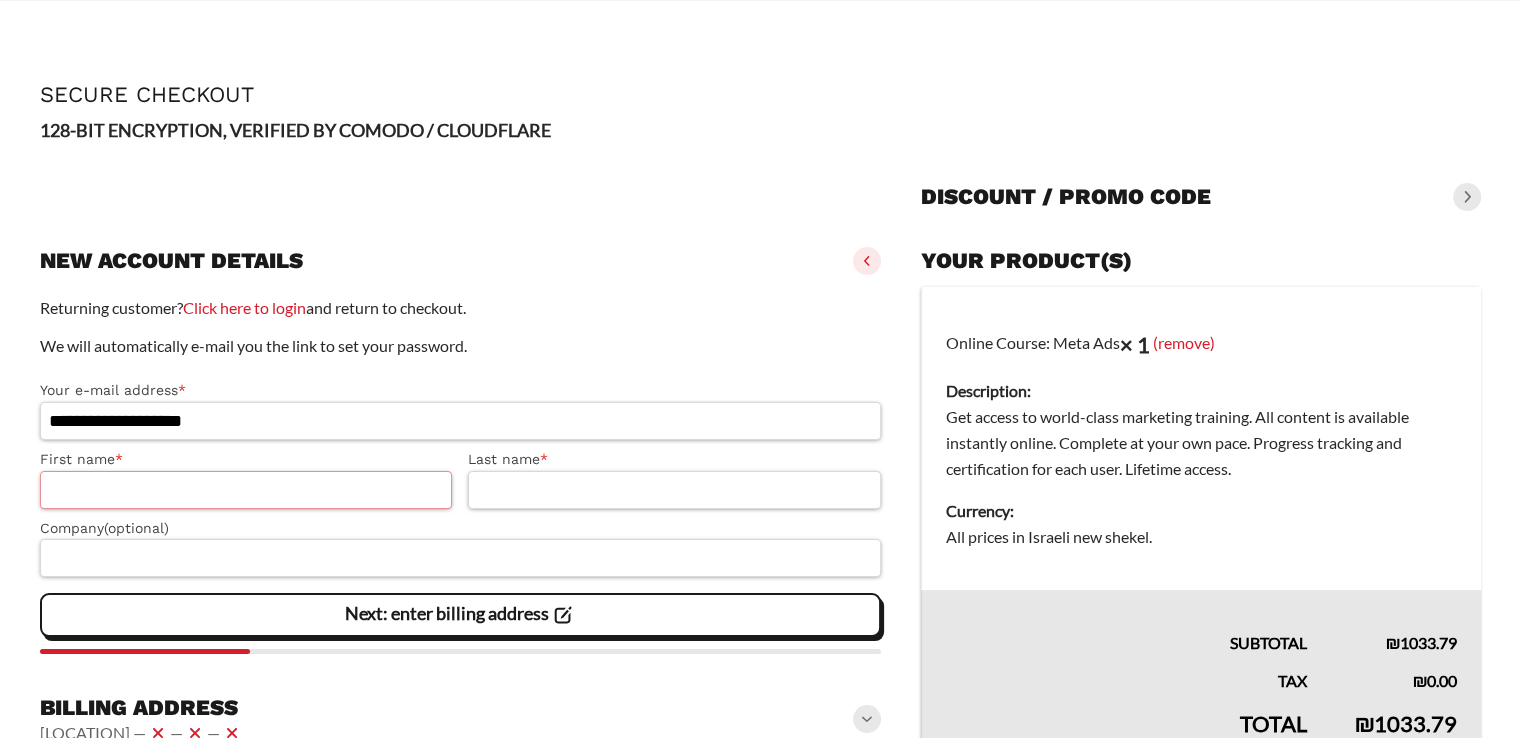 type on "****" 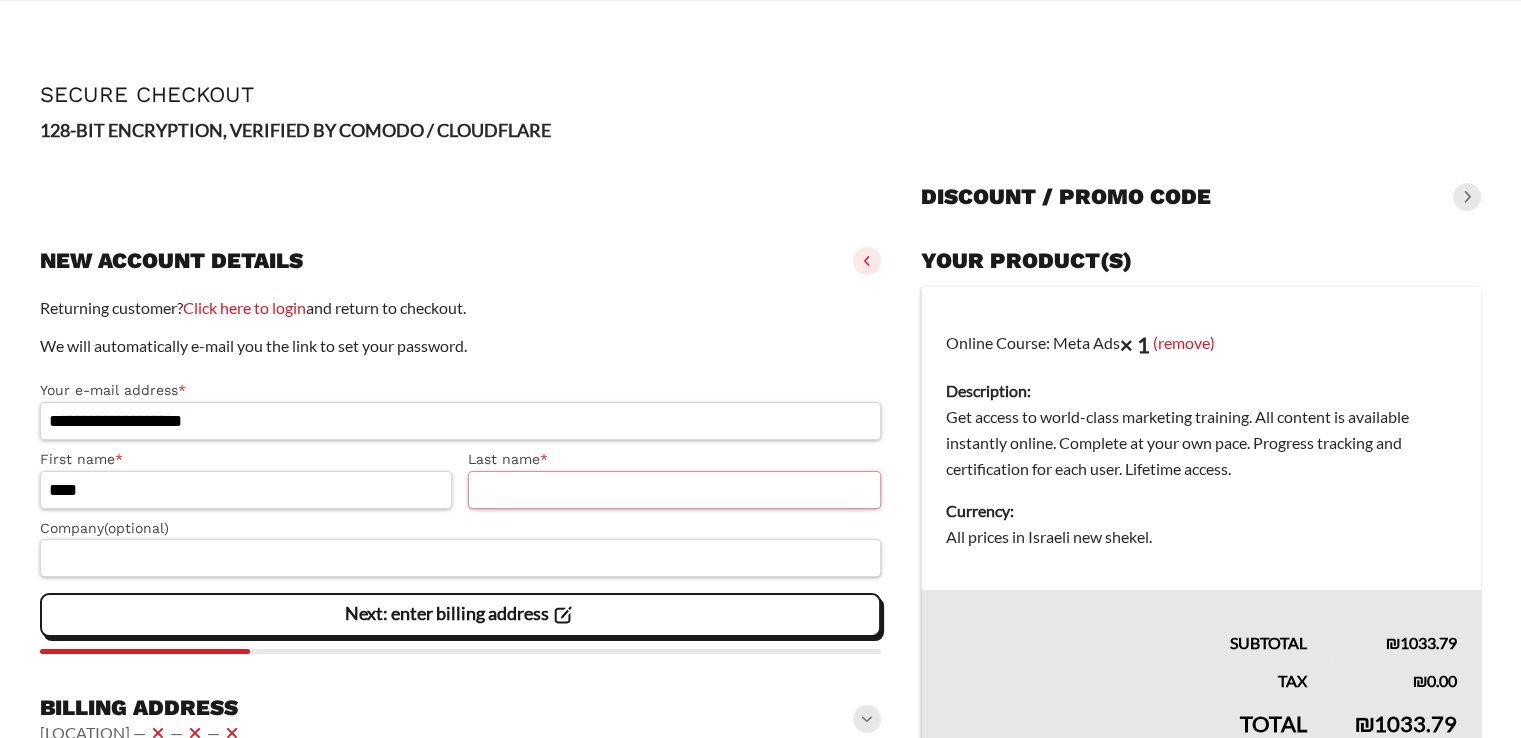 type on "****" 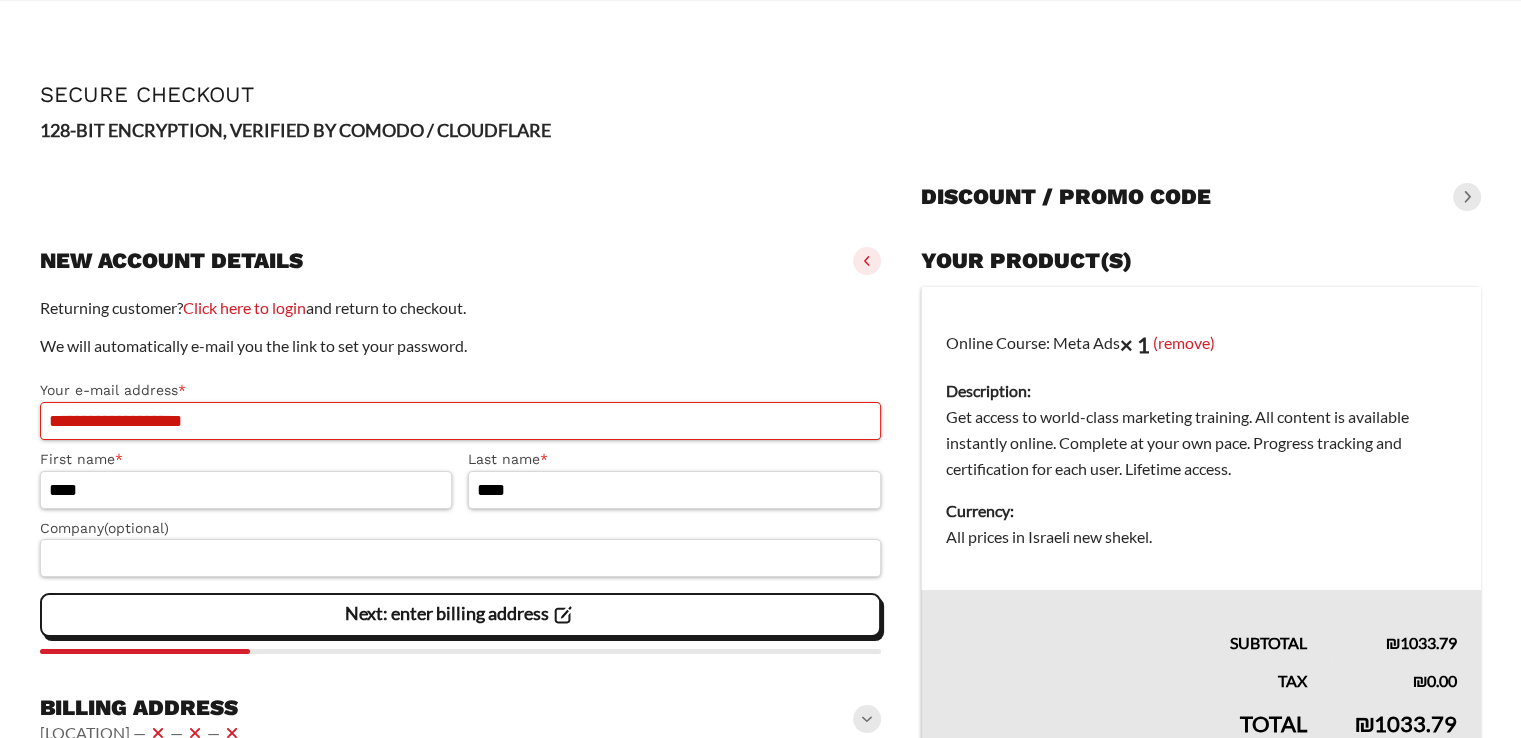 drag, startPoint x: 149, startPoint y: 420, endPoint x: 18, endPoint y: 418, distance: 131.01526 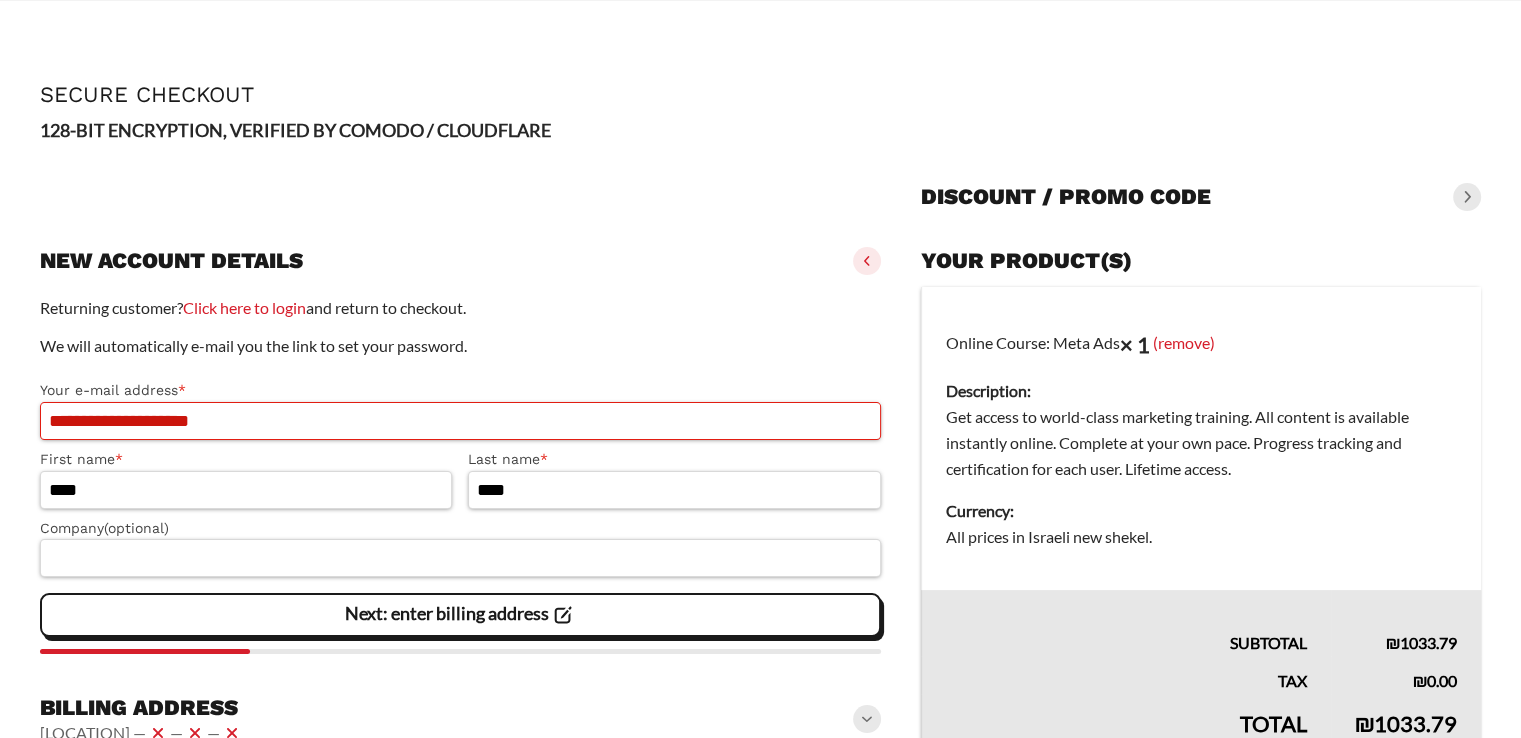 type on "**********" 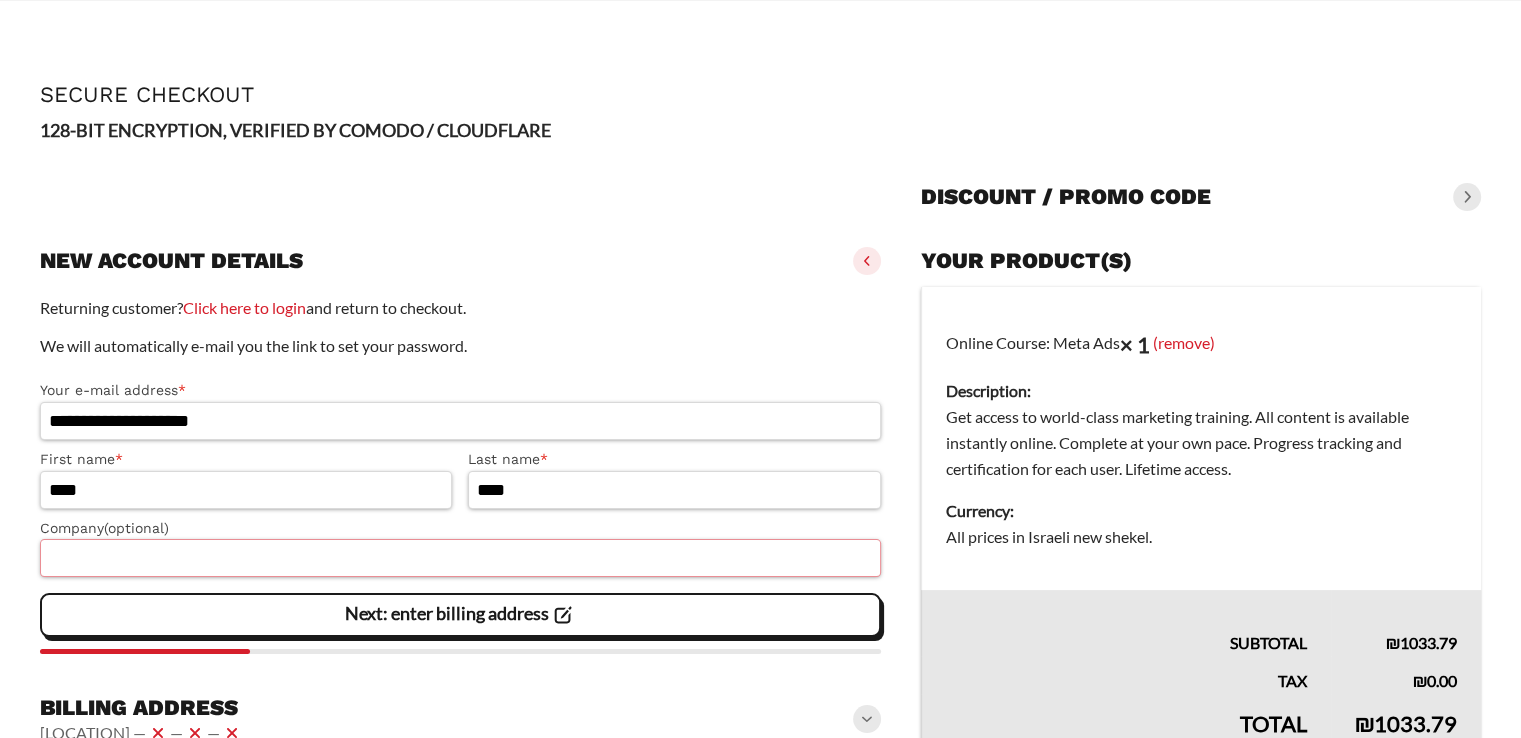 click on "Company  (optional)" at bounding box center (460, 558) 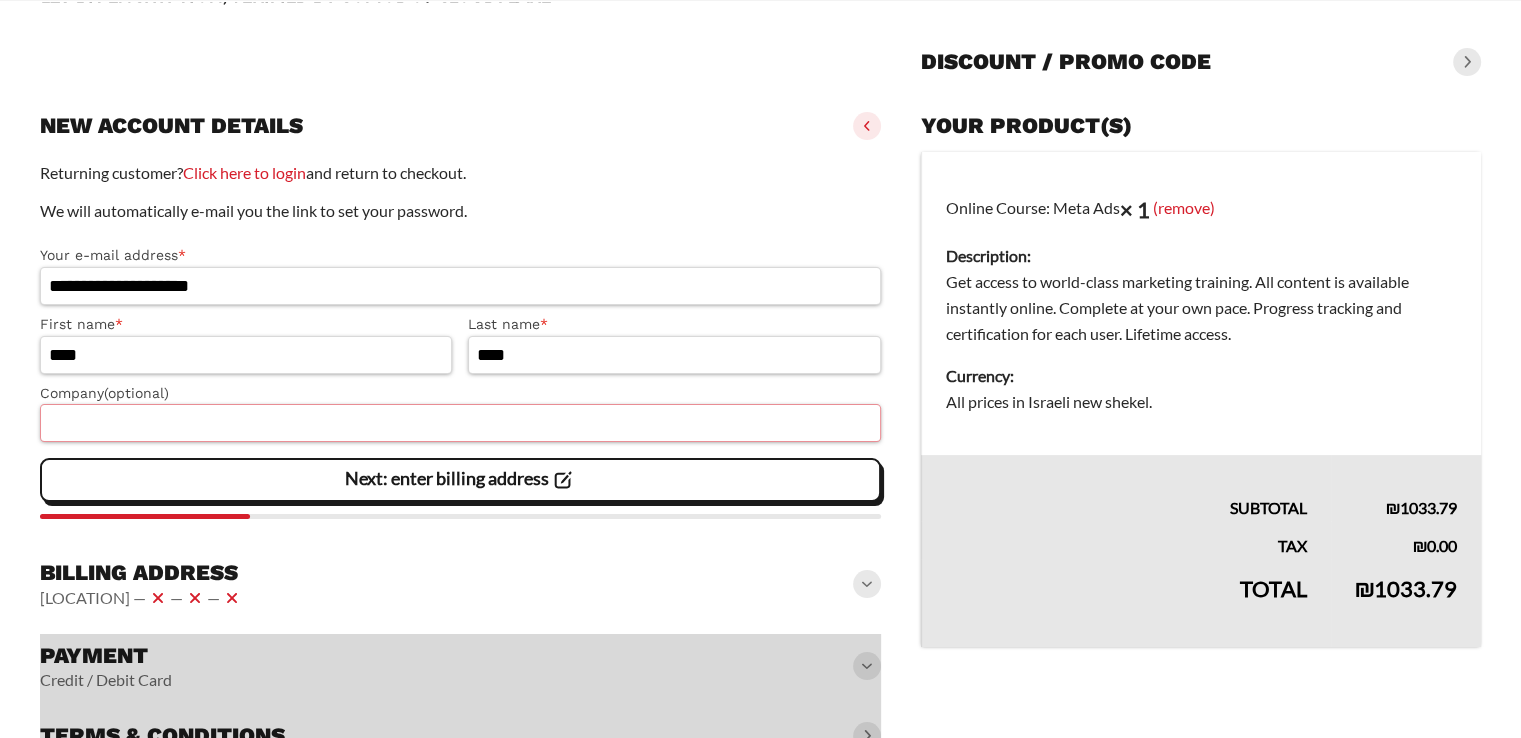 scroll, scrollTop: 234, scrollLeft: 0, axis: vertical 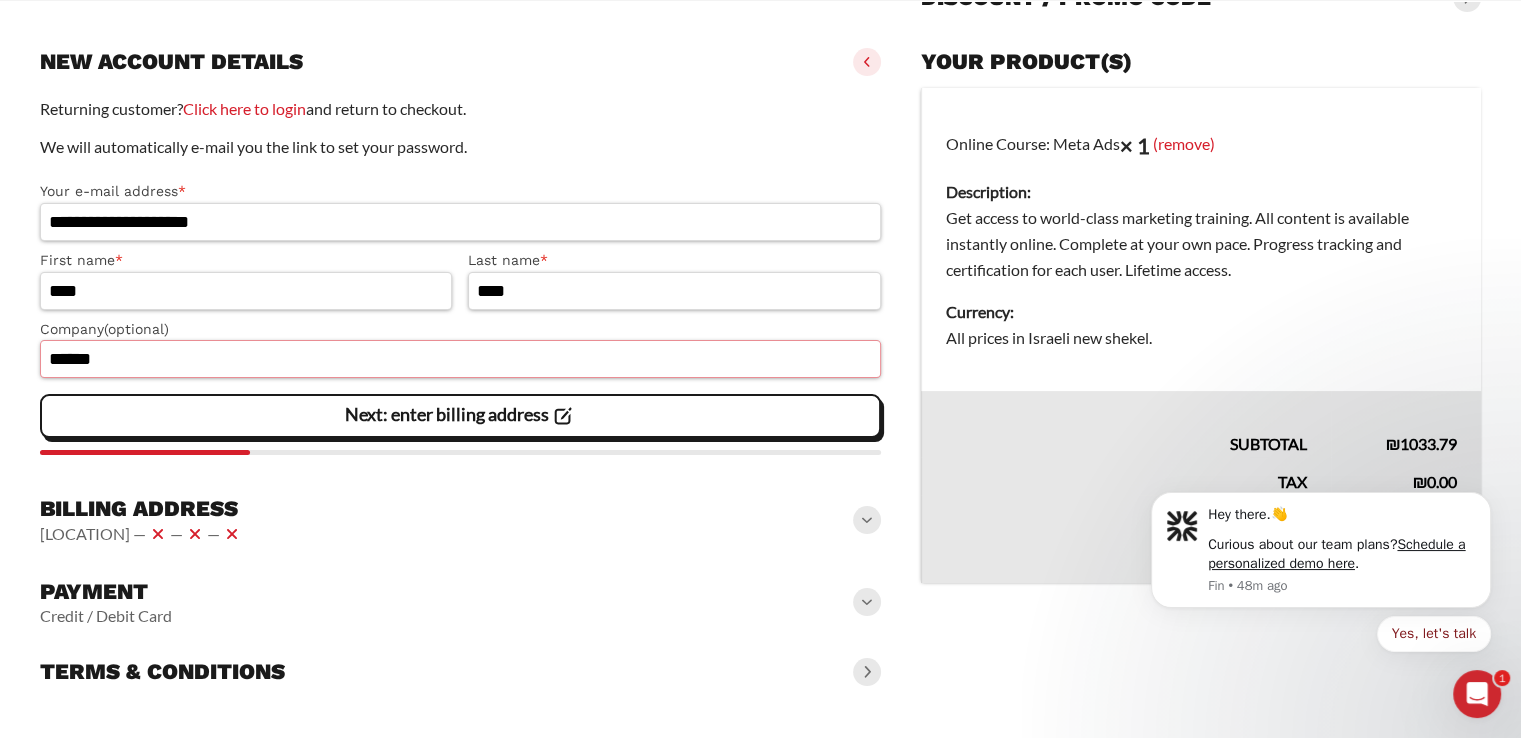 type on "[REDACTED]" 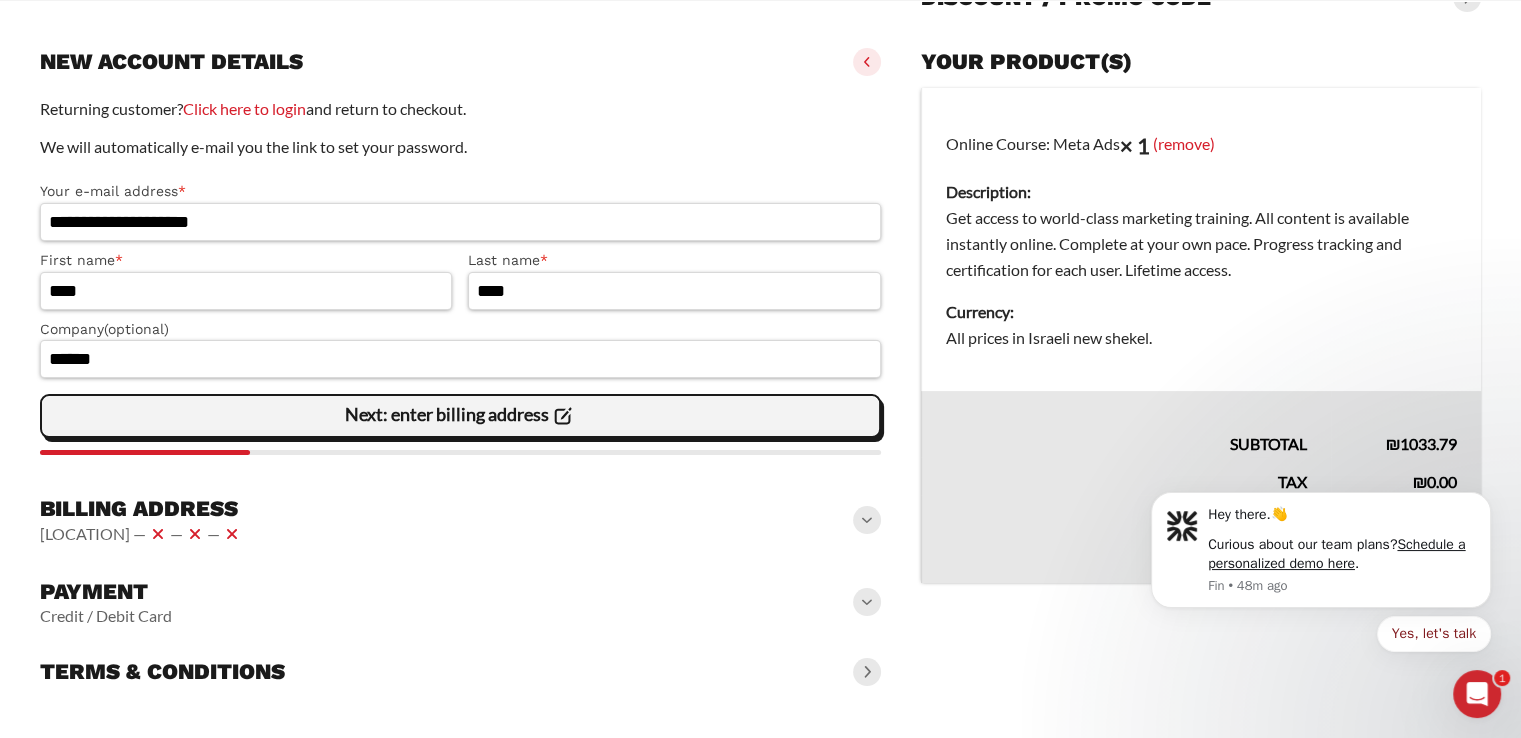 click on "Next: enter billing address" 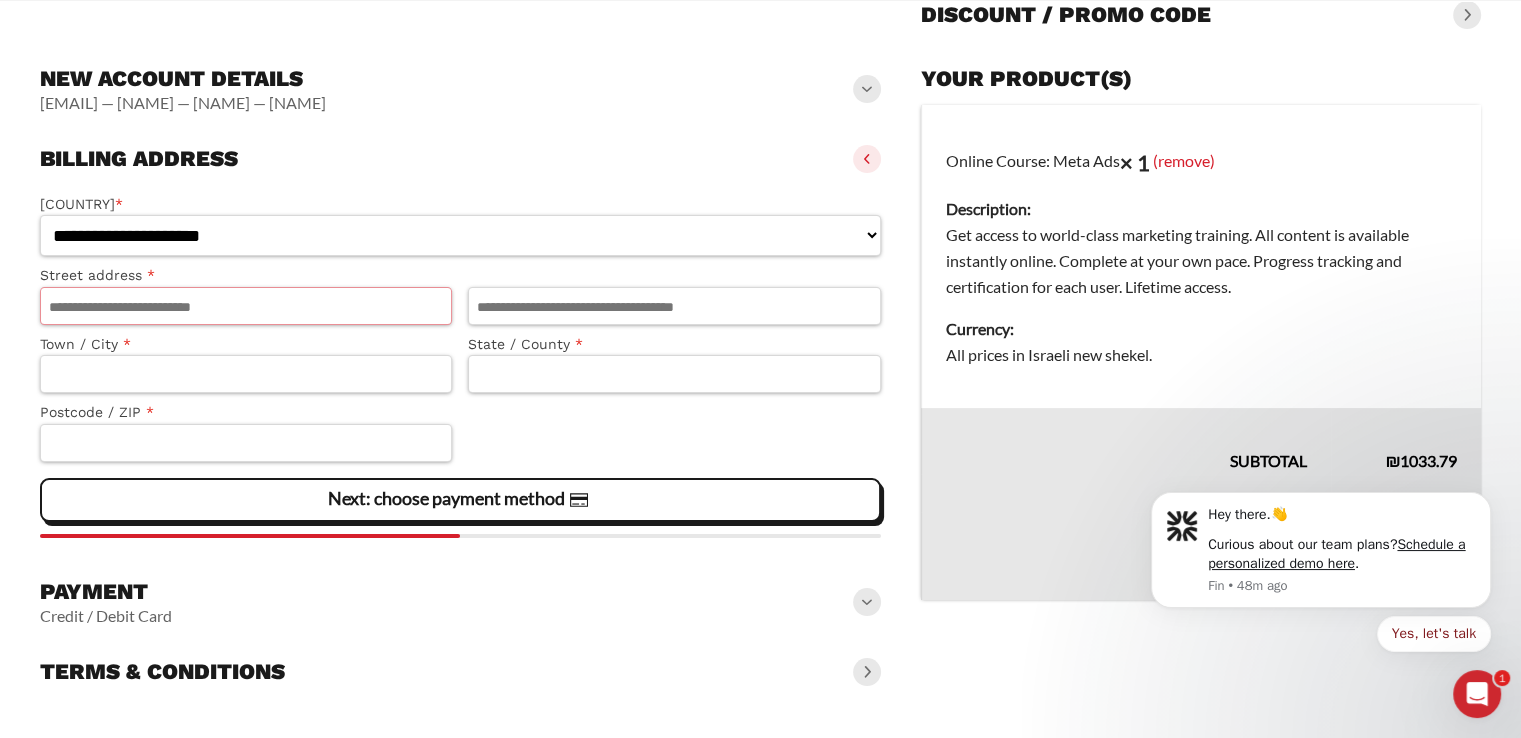 click on "Street address *" at bounding box center (246, 306) 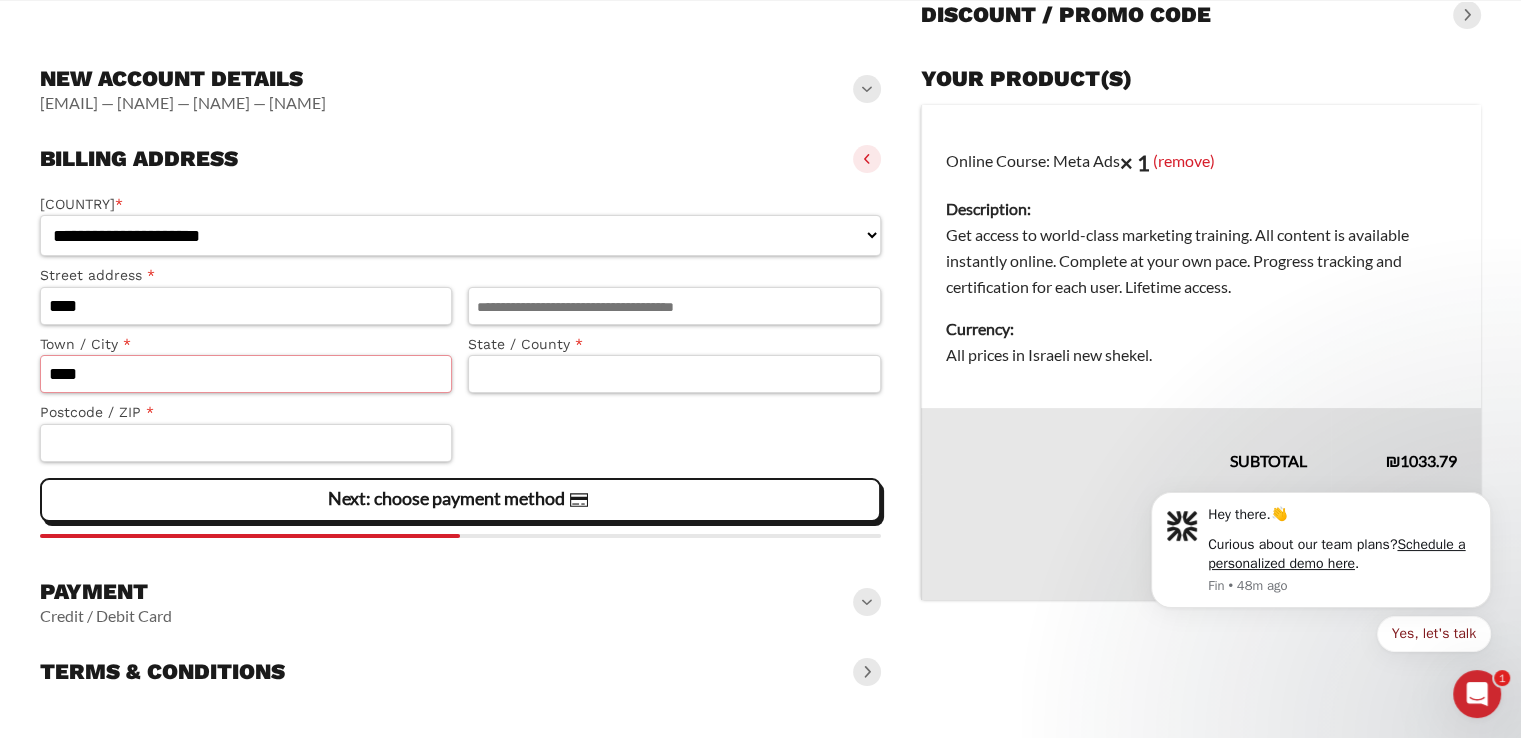 type on "****" 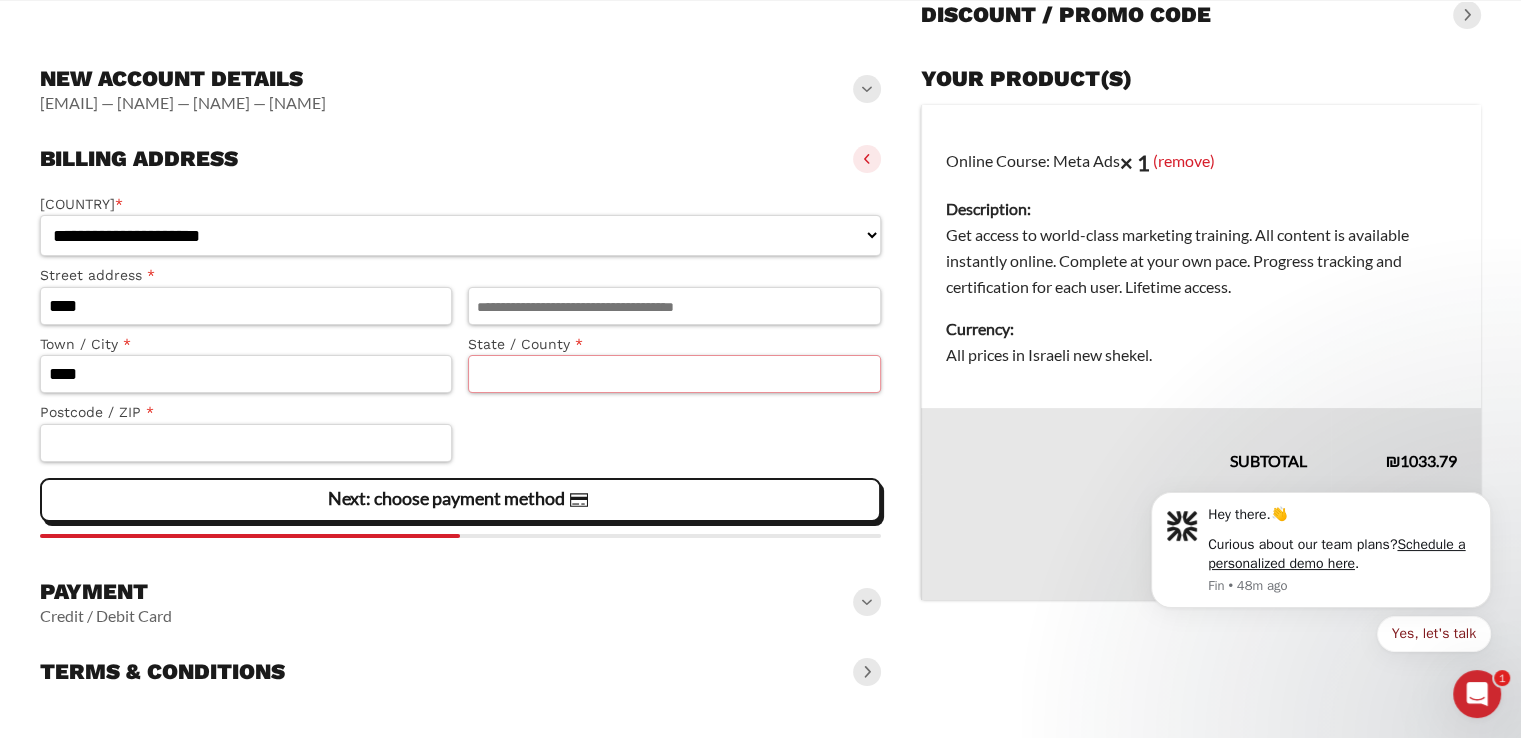 click on "State / County   *" at bounding box center (674, 374) 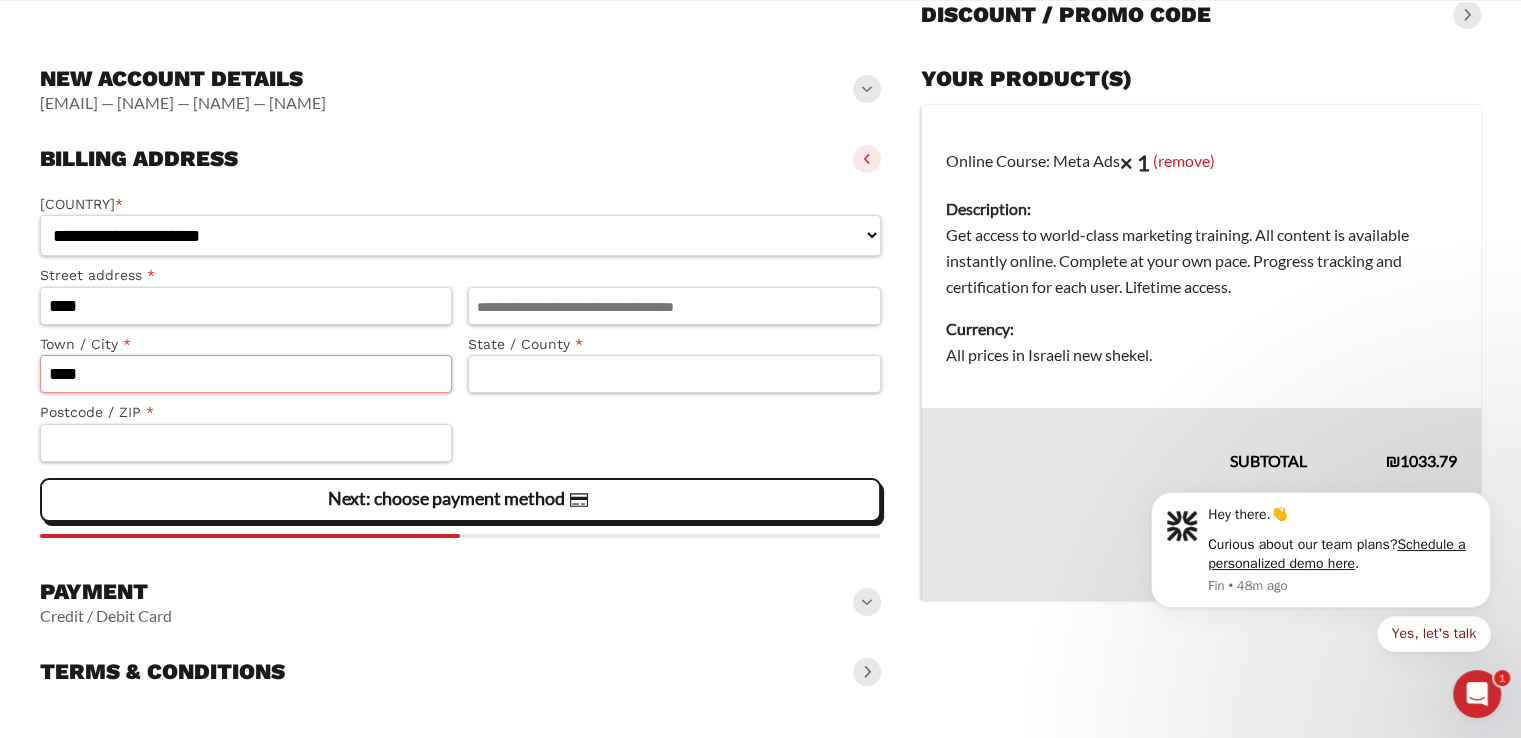 click on "****" at bounding box center (246, 374) 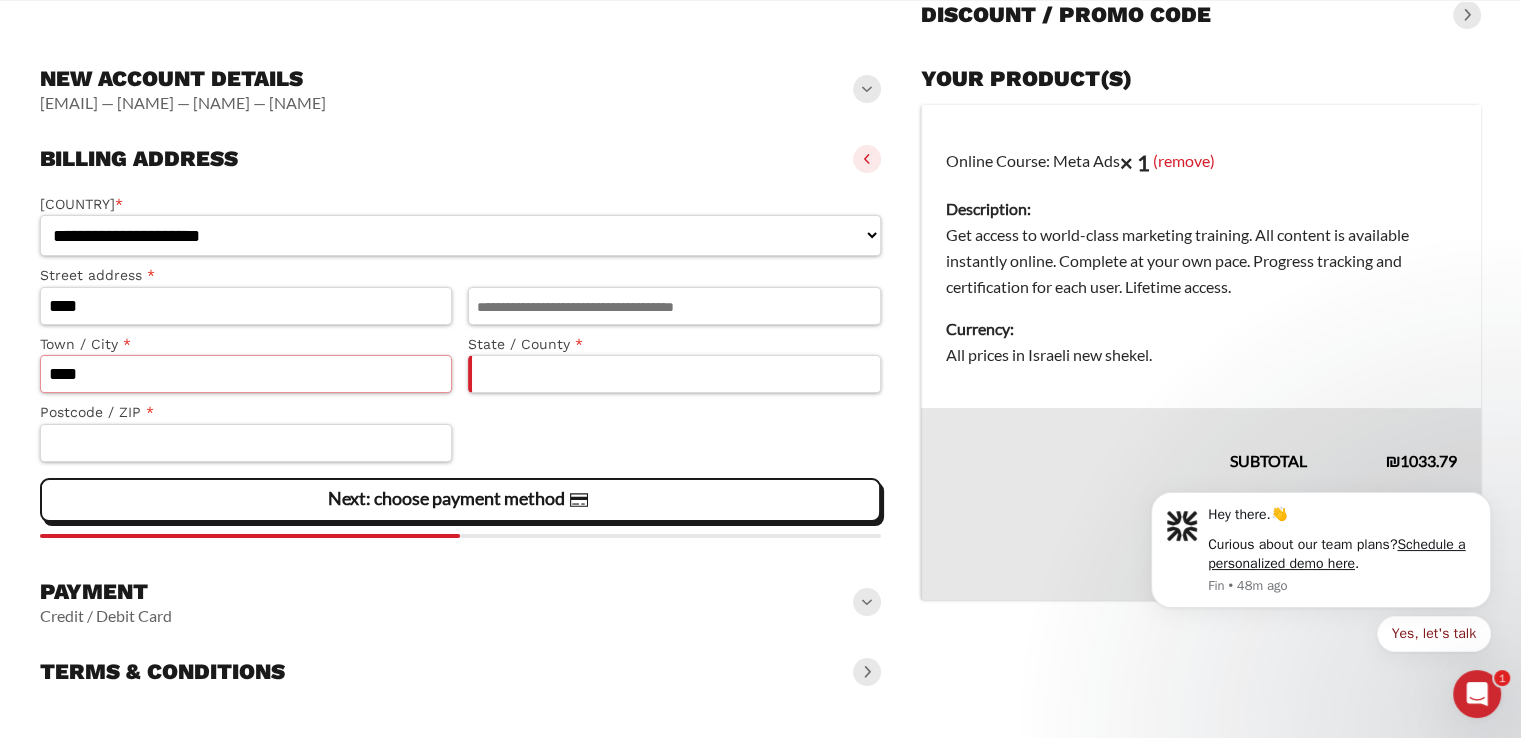 click on "****" at bounding box center (246, 374) 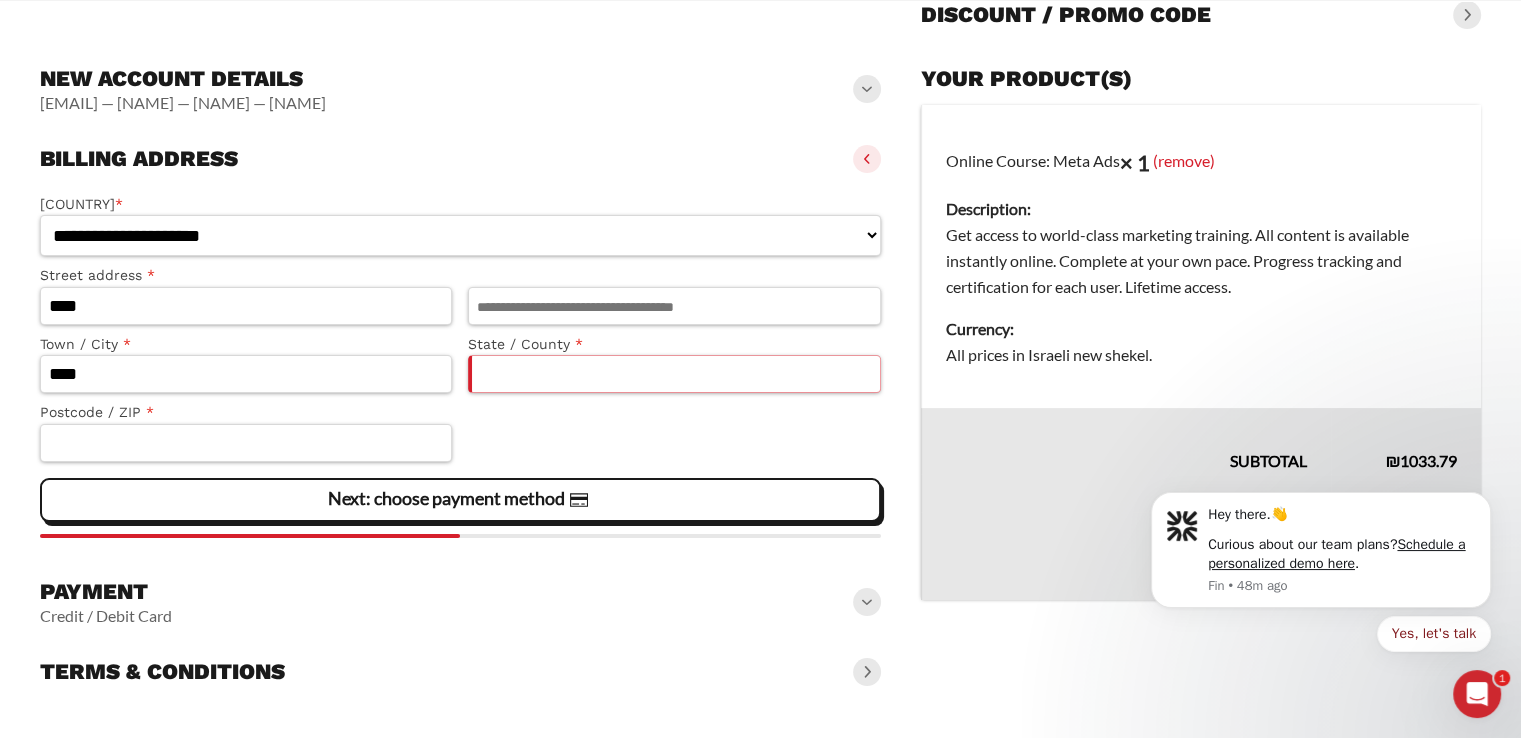 click on "State / County   *" at bounding box center (674, 374) 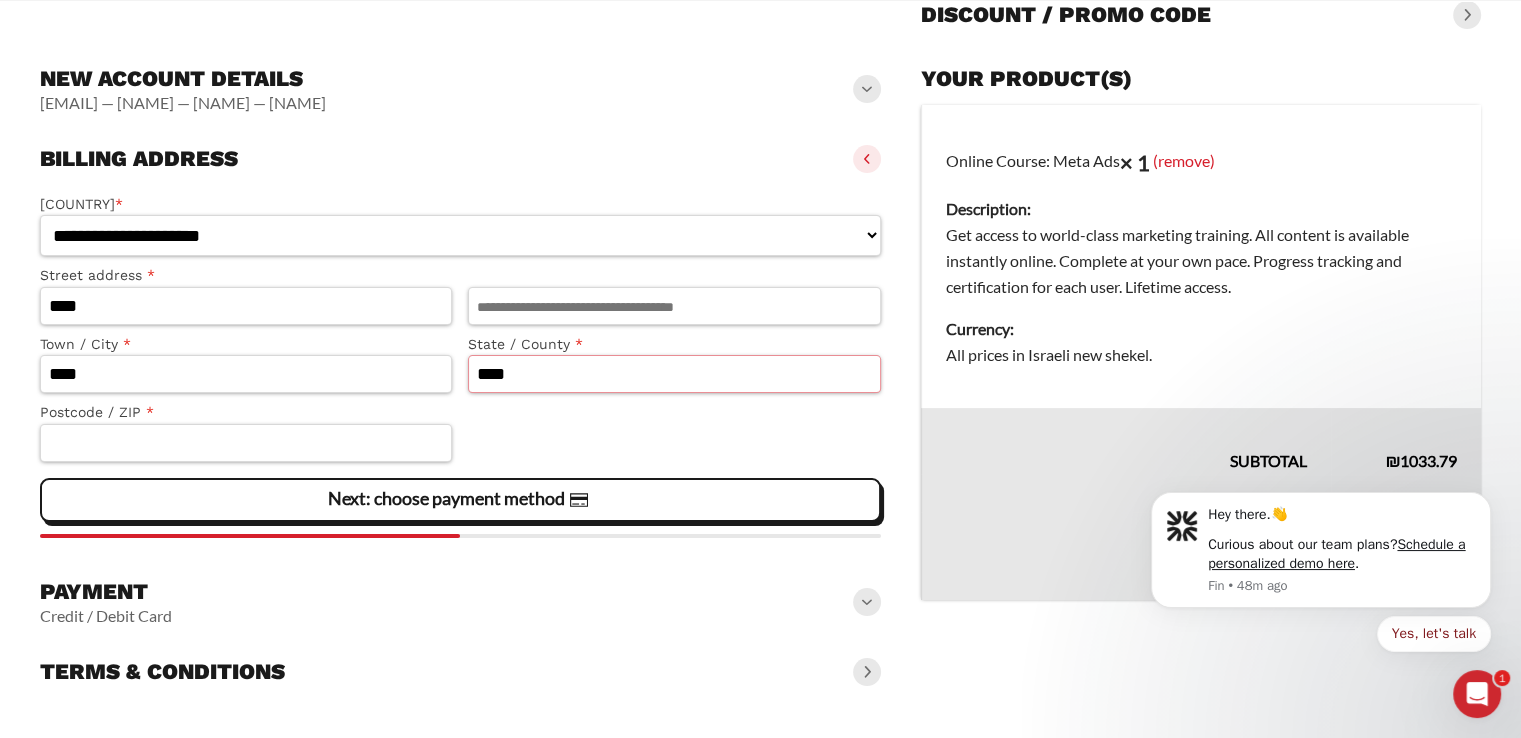 type on "****" 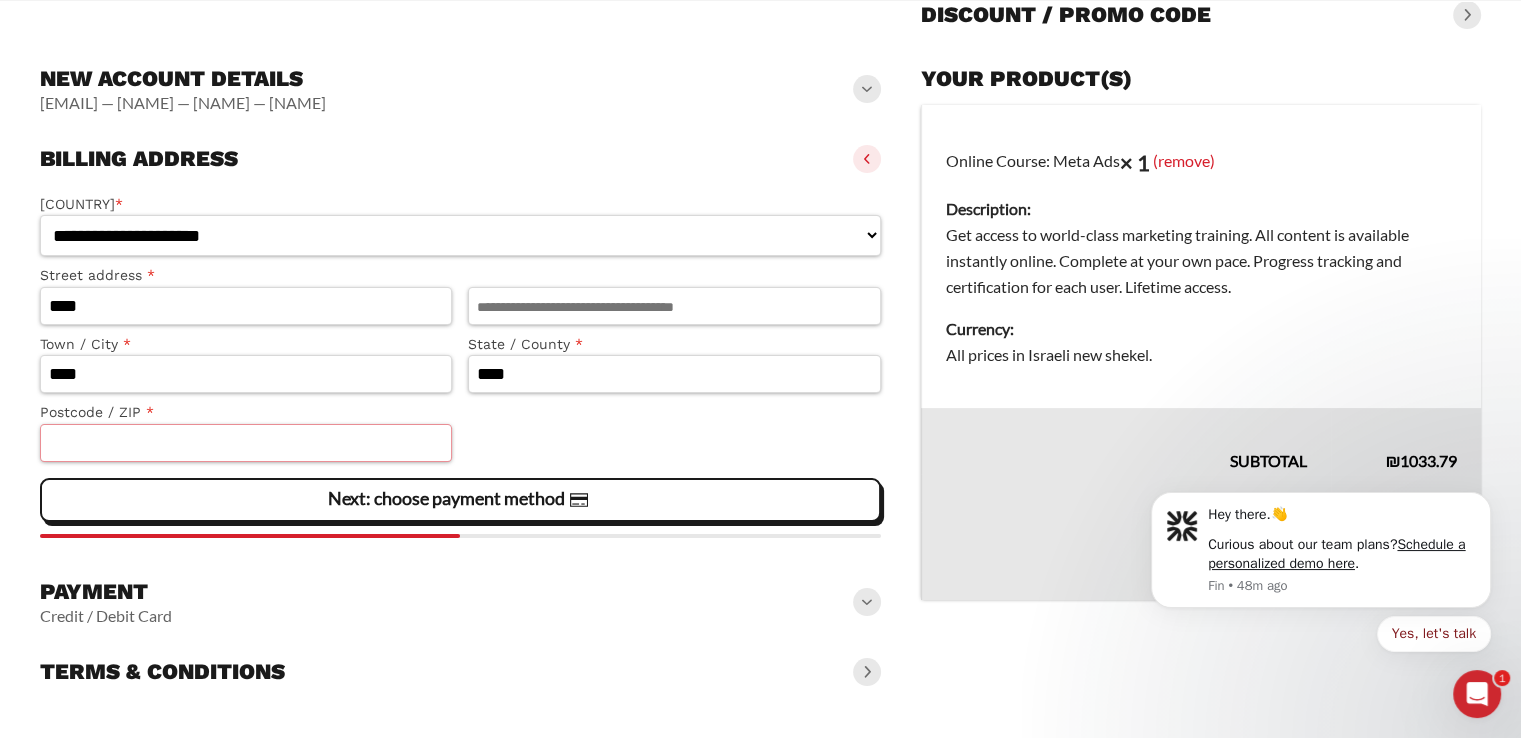 click on "Postcode / ZIP *" at bounding box center [246, 443] 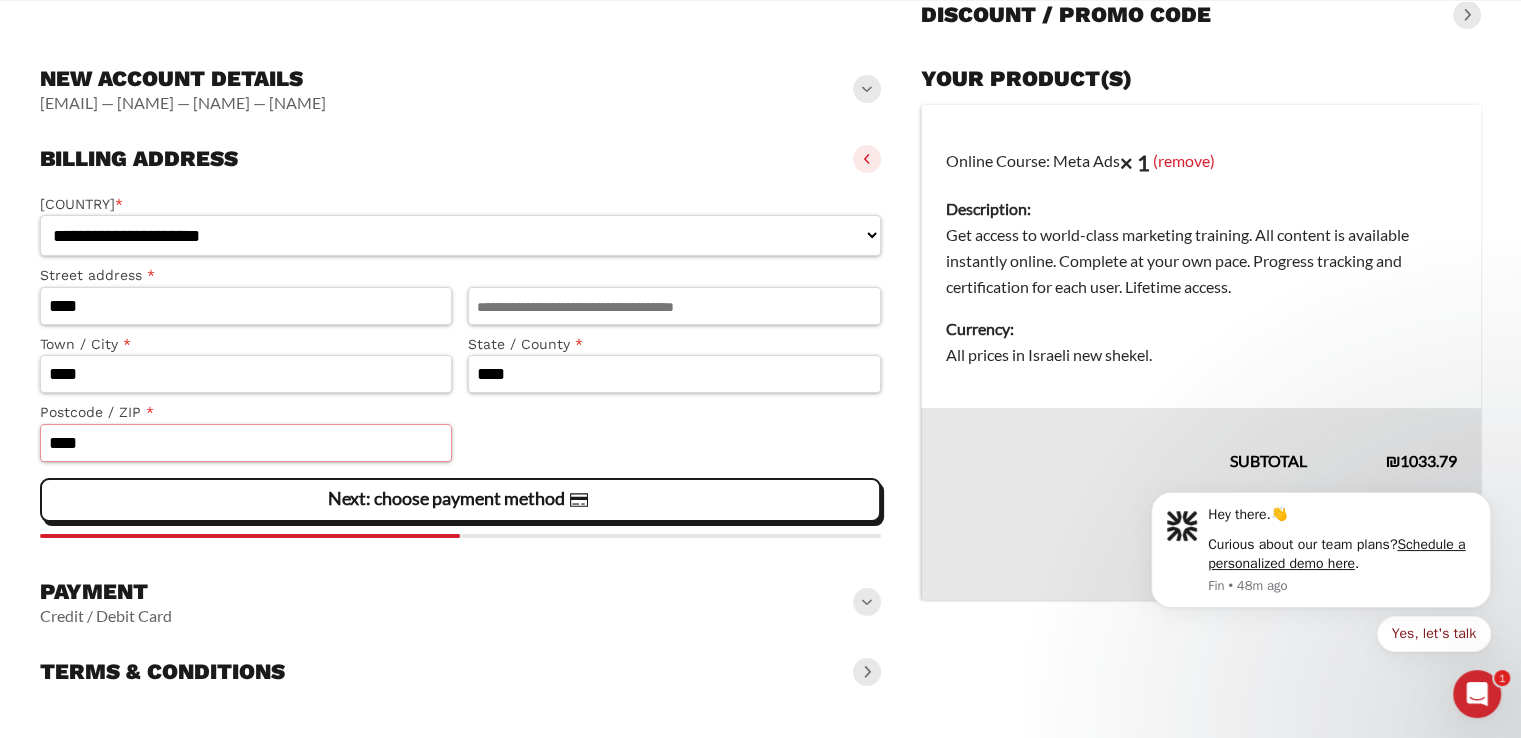 type on "[REDACTED]" 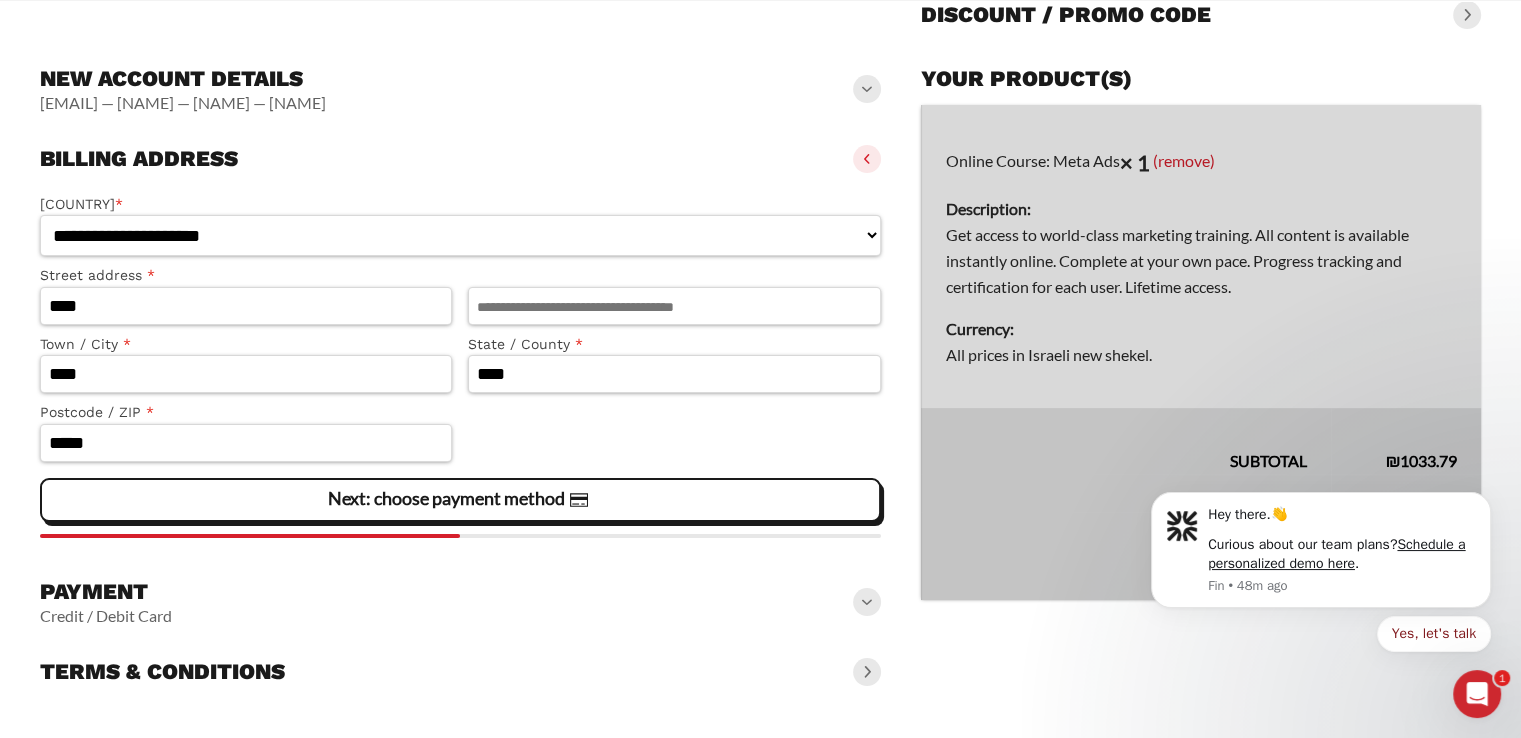 click on "Next: choose payment method" 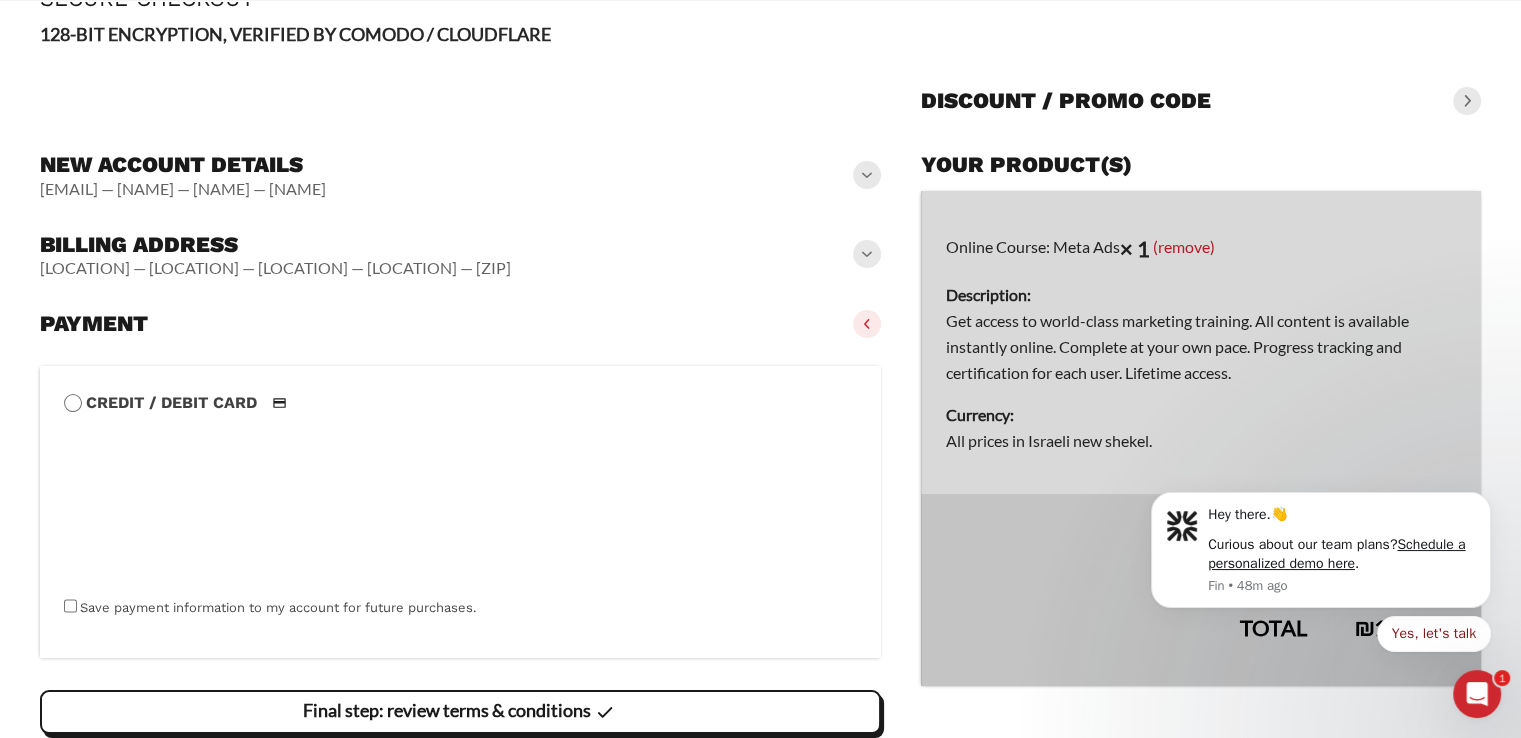 scroll, scrollTop: 217, scrollLeft: 0, axis: vertical 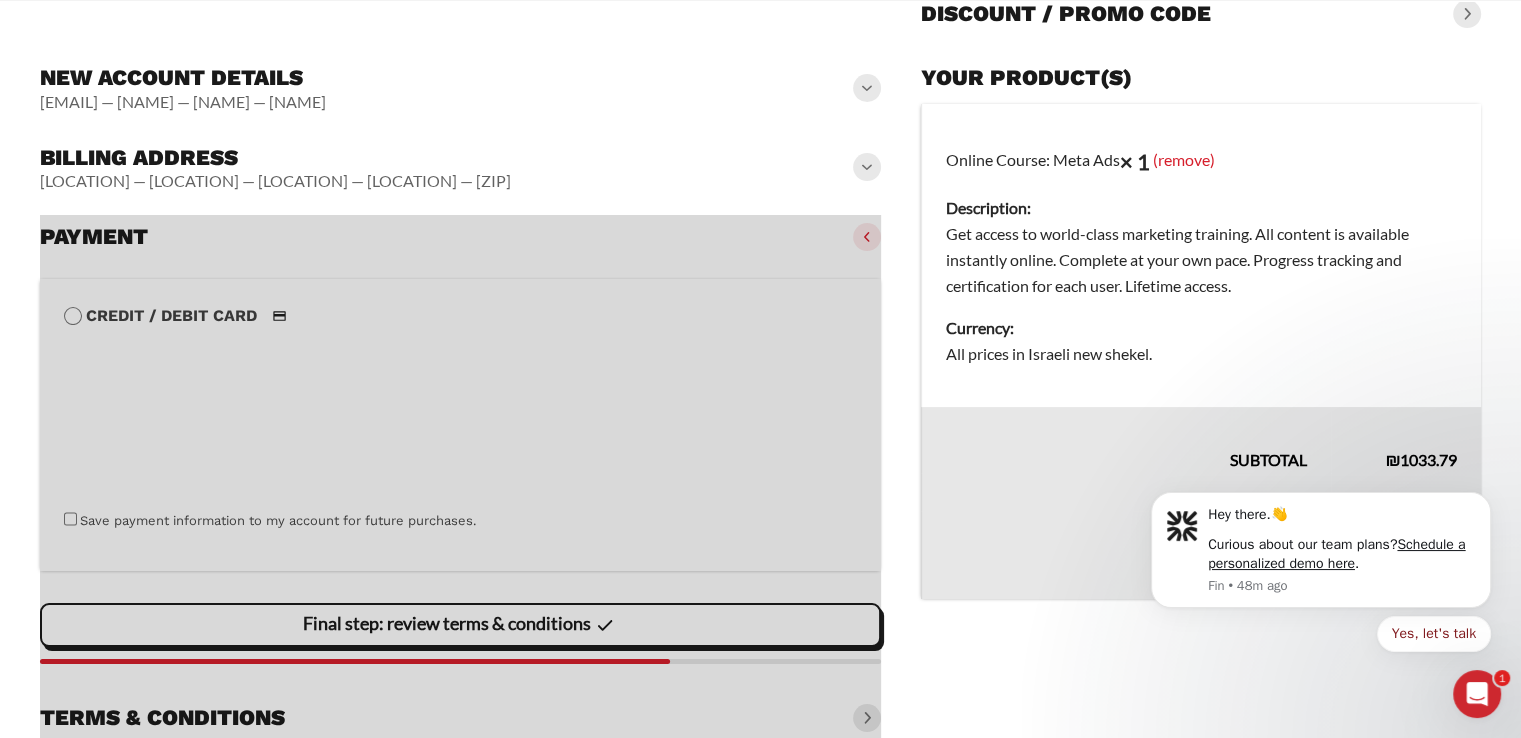 click at bounding box center [460, 477] 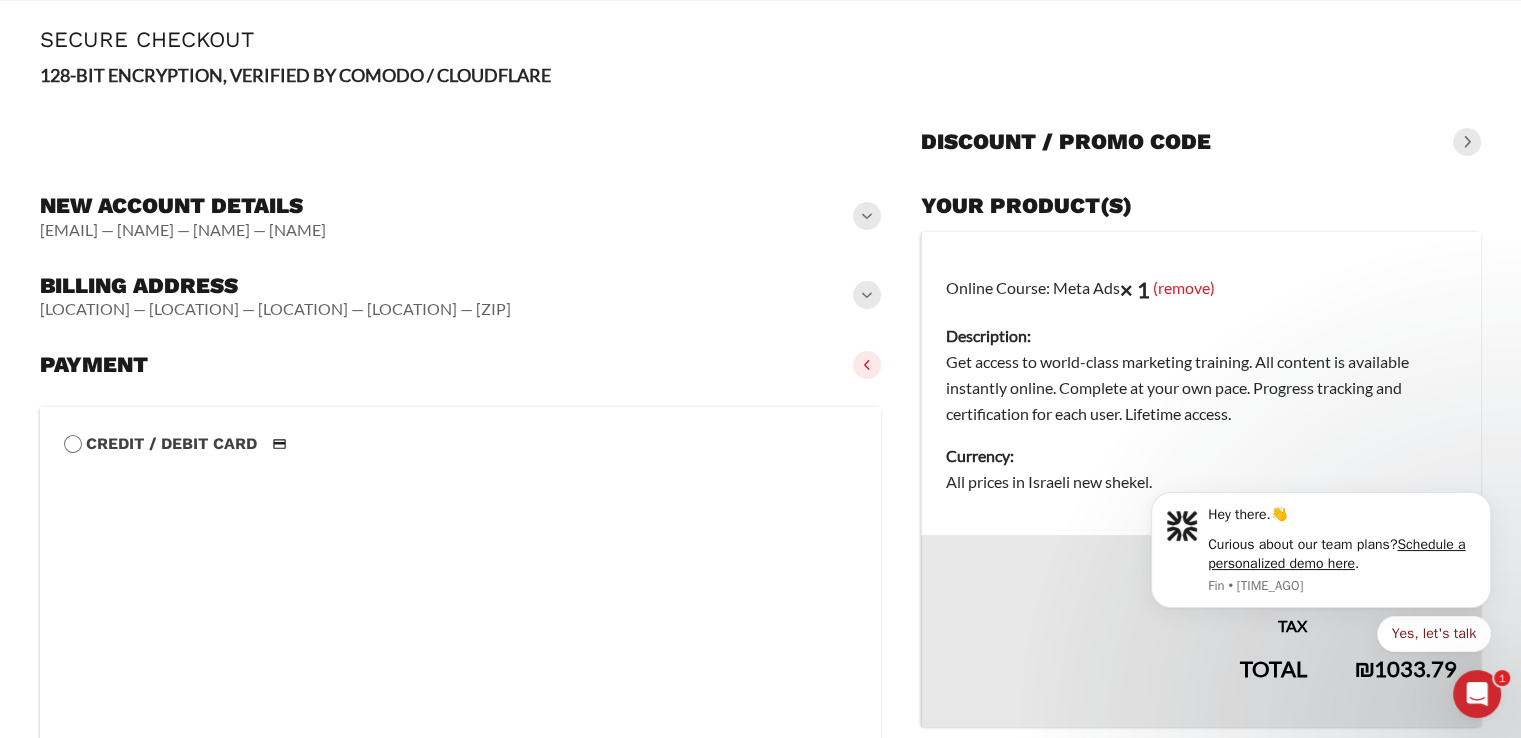 scroll, scrollTop: 68, scrollLeft: 0, axis: vertical 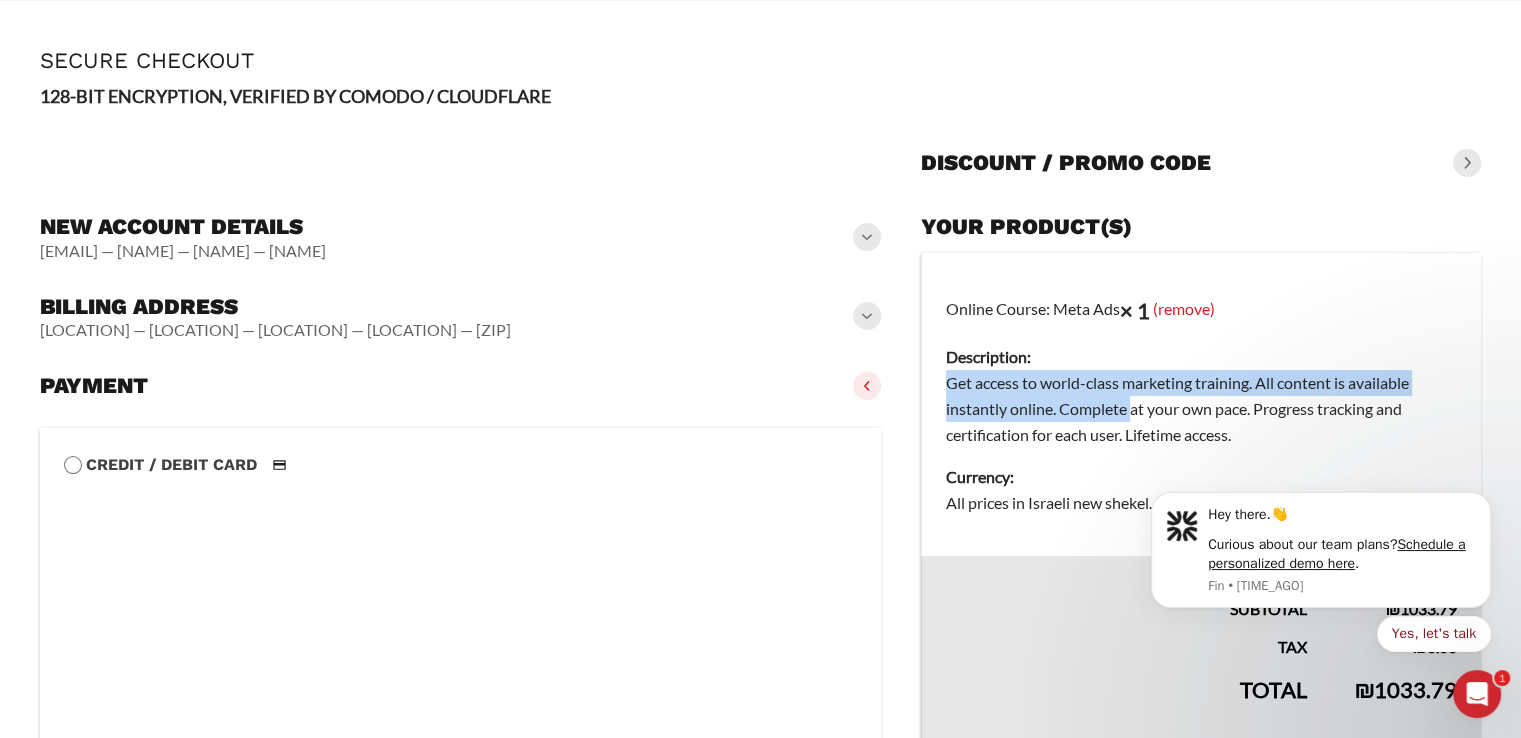 drag, startPoint x: 948, startPoint y: 381, endPoint x: 1133, endPoint y: 406, distance: 186.68155 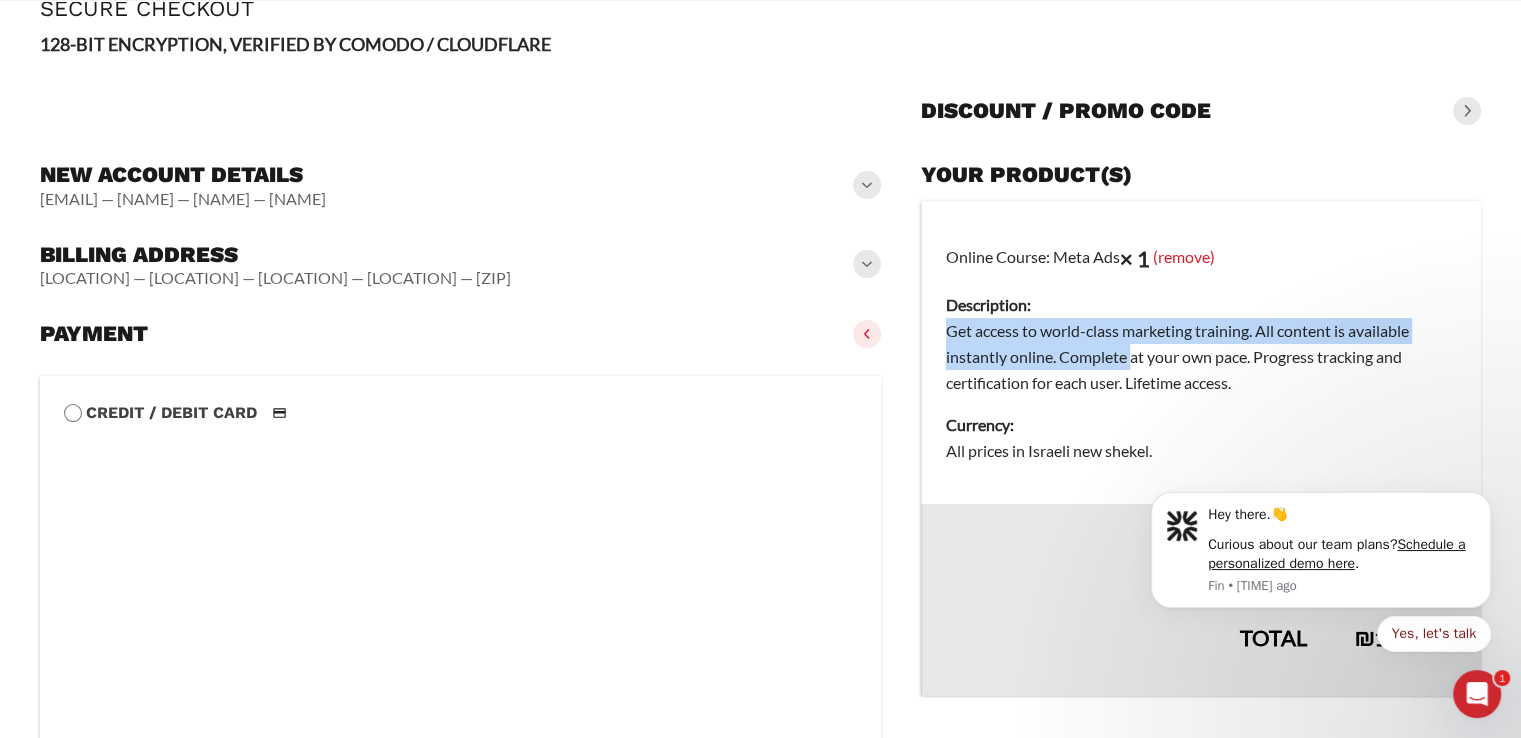 scroll, scrollTop: 168, scrollLeft: 0, axis: vertical 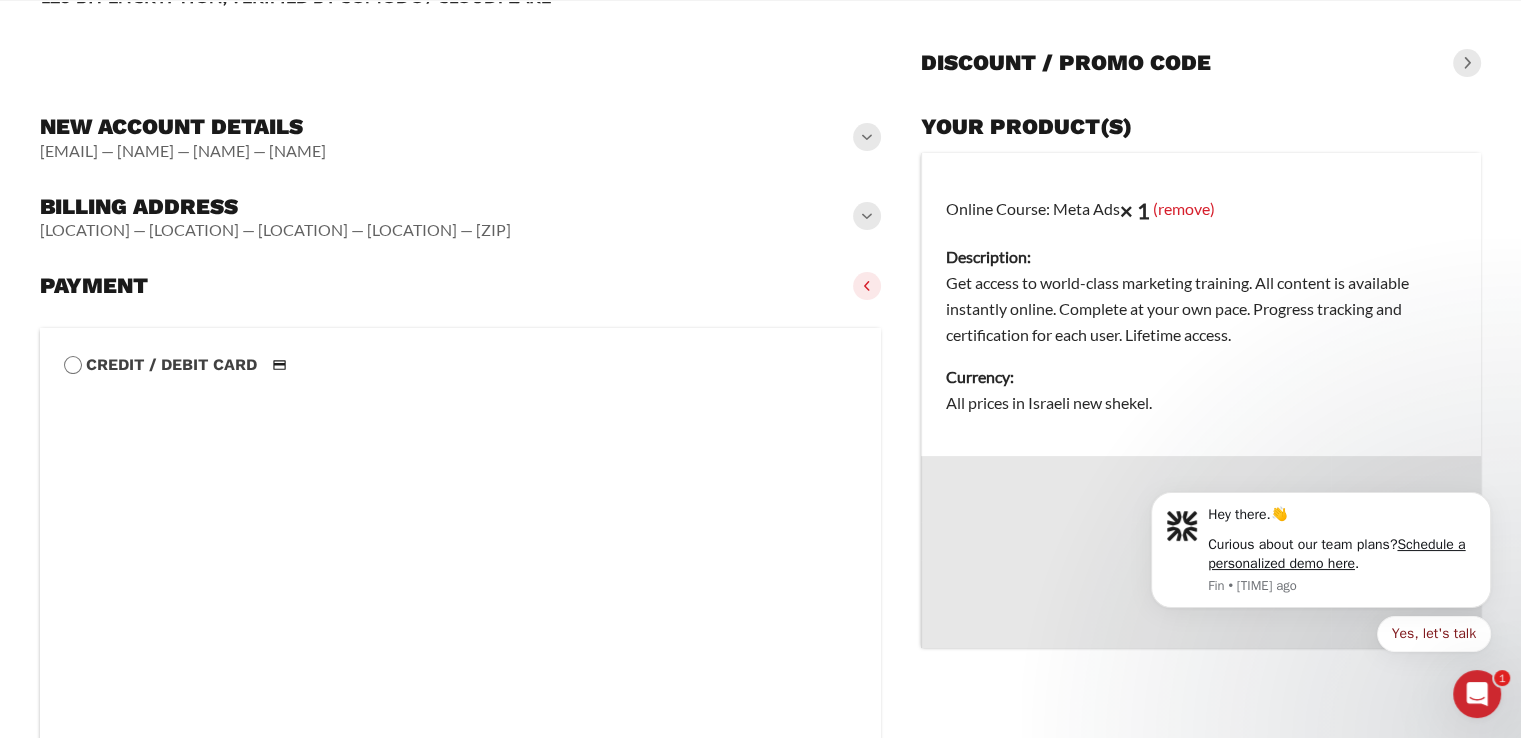 click on "**********" at bounding box center (760, 593) 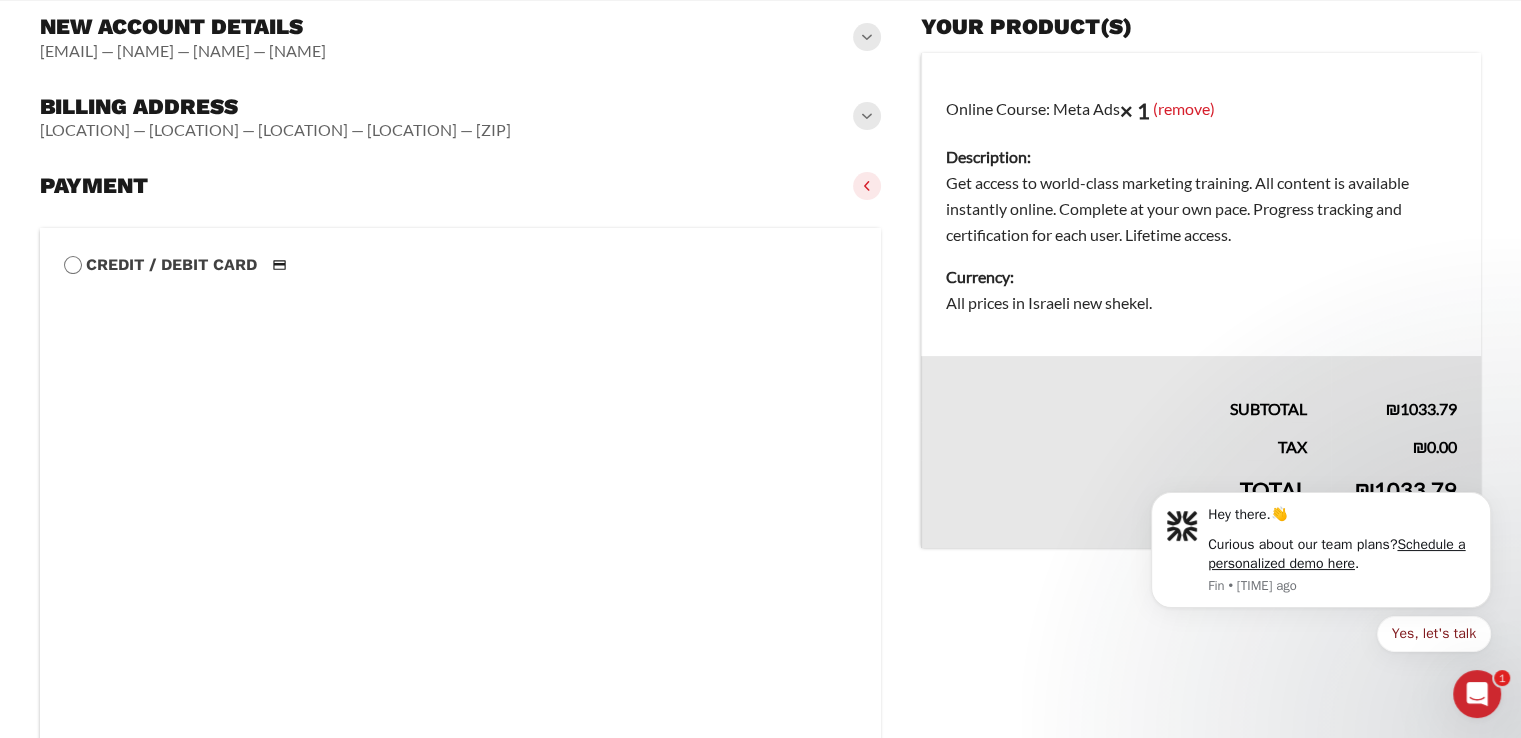 scroll, scrollTop: 368, scrollLeft: 0, axis: vertical 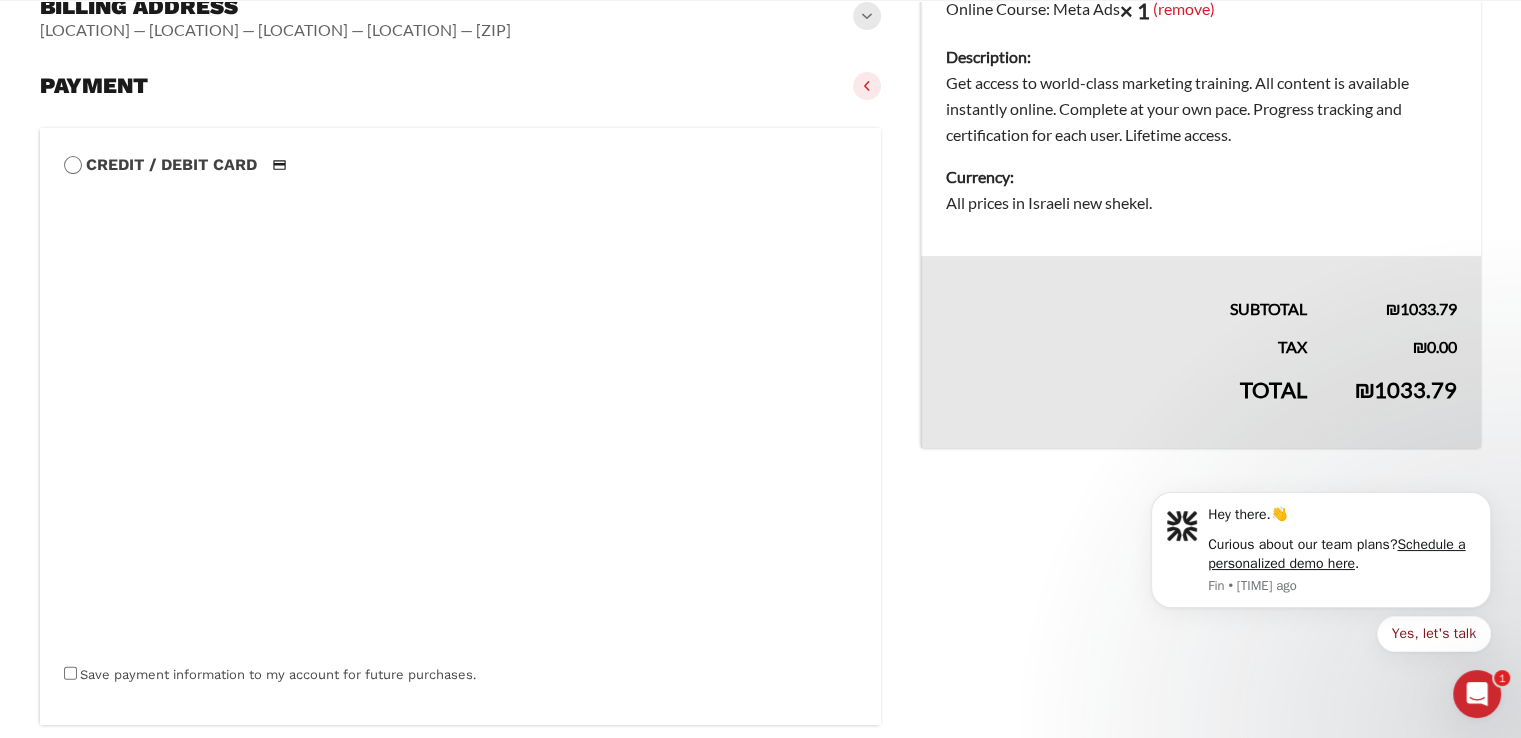 click 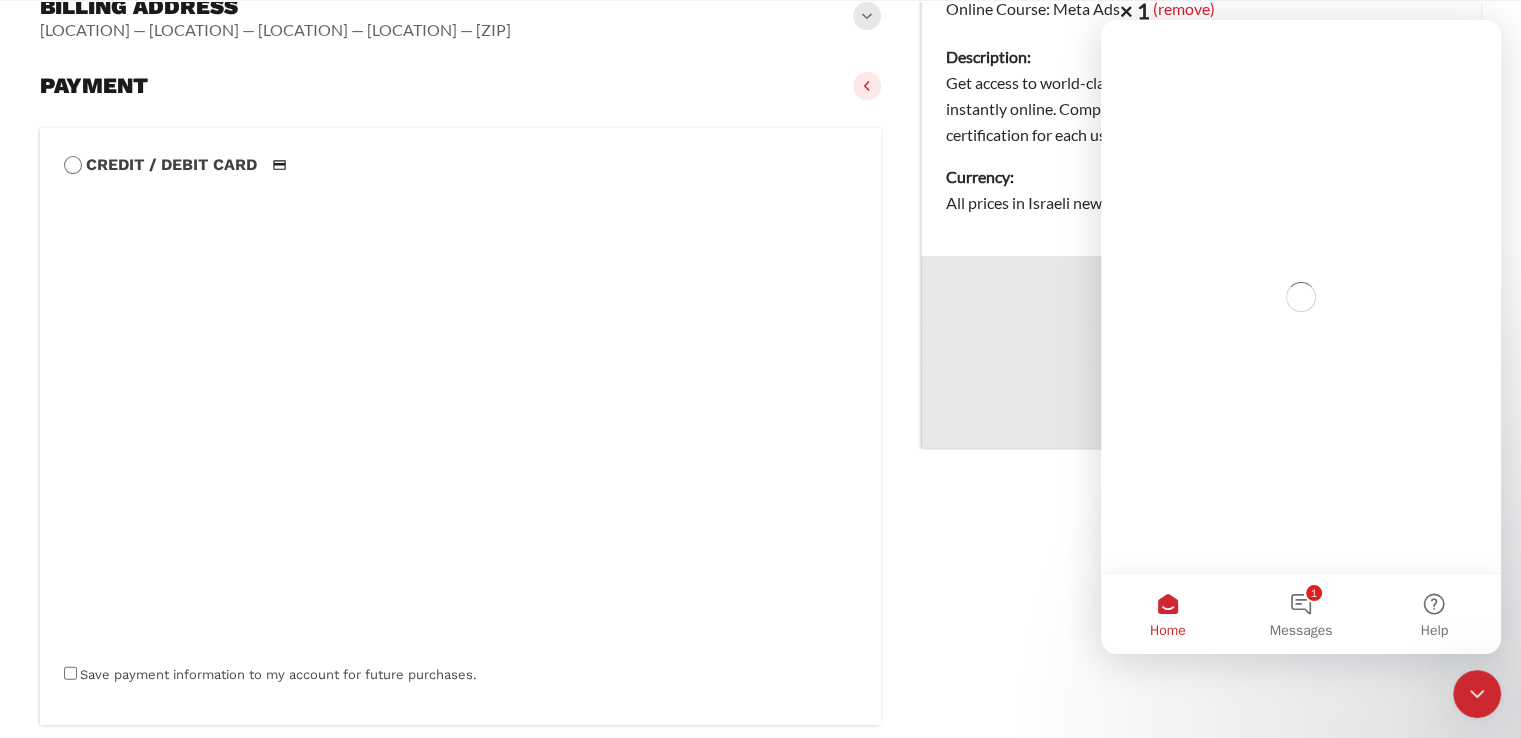scroll, scrollTop: 0, scrollLeft: 0, axis: both 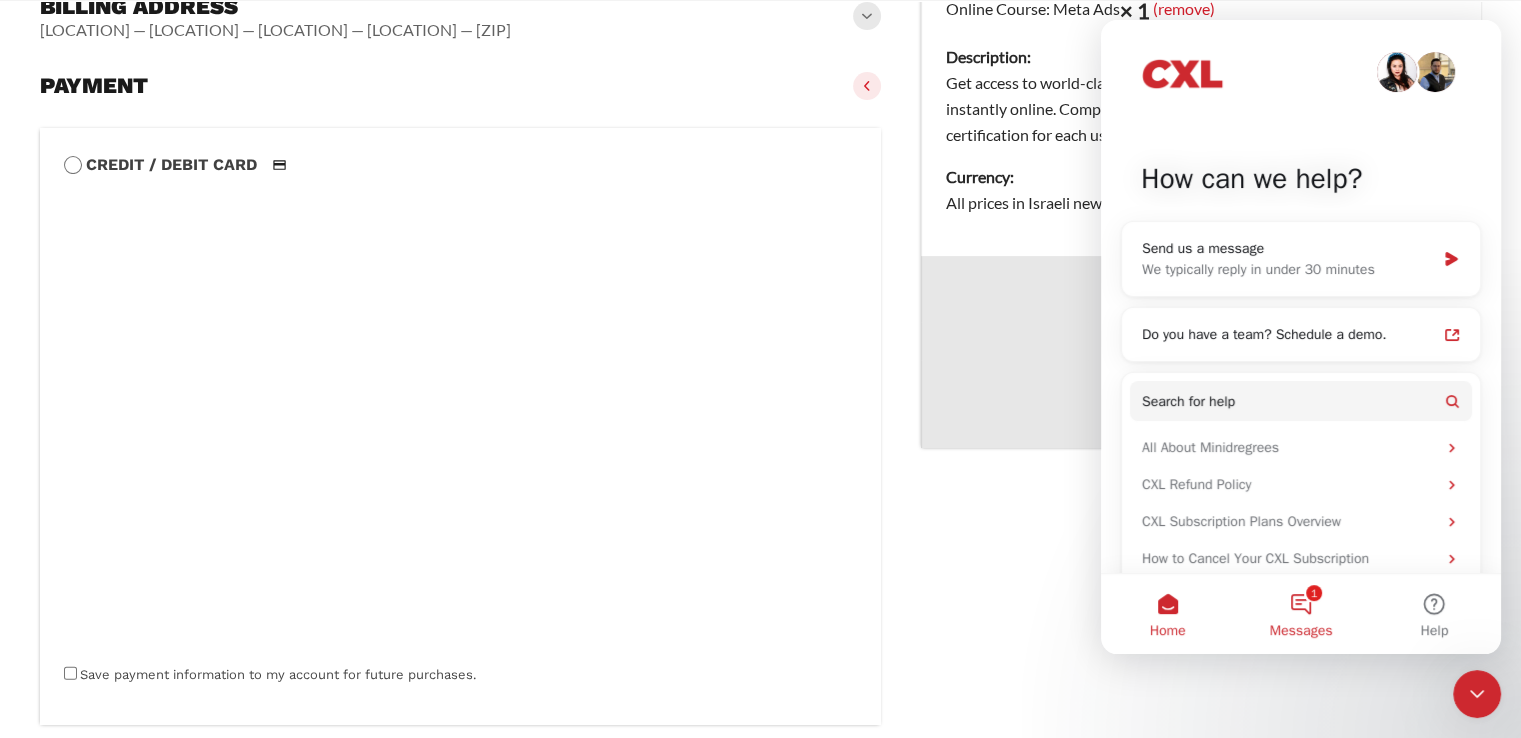 click on "1 Messages" at bounding box center [1300, 614] 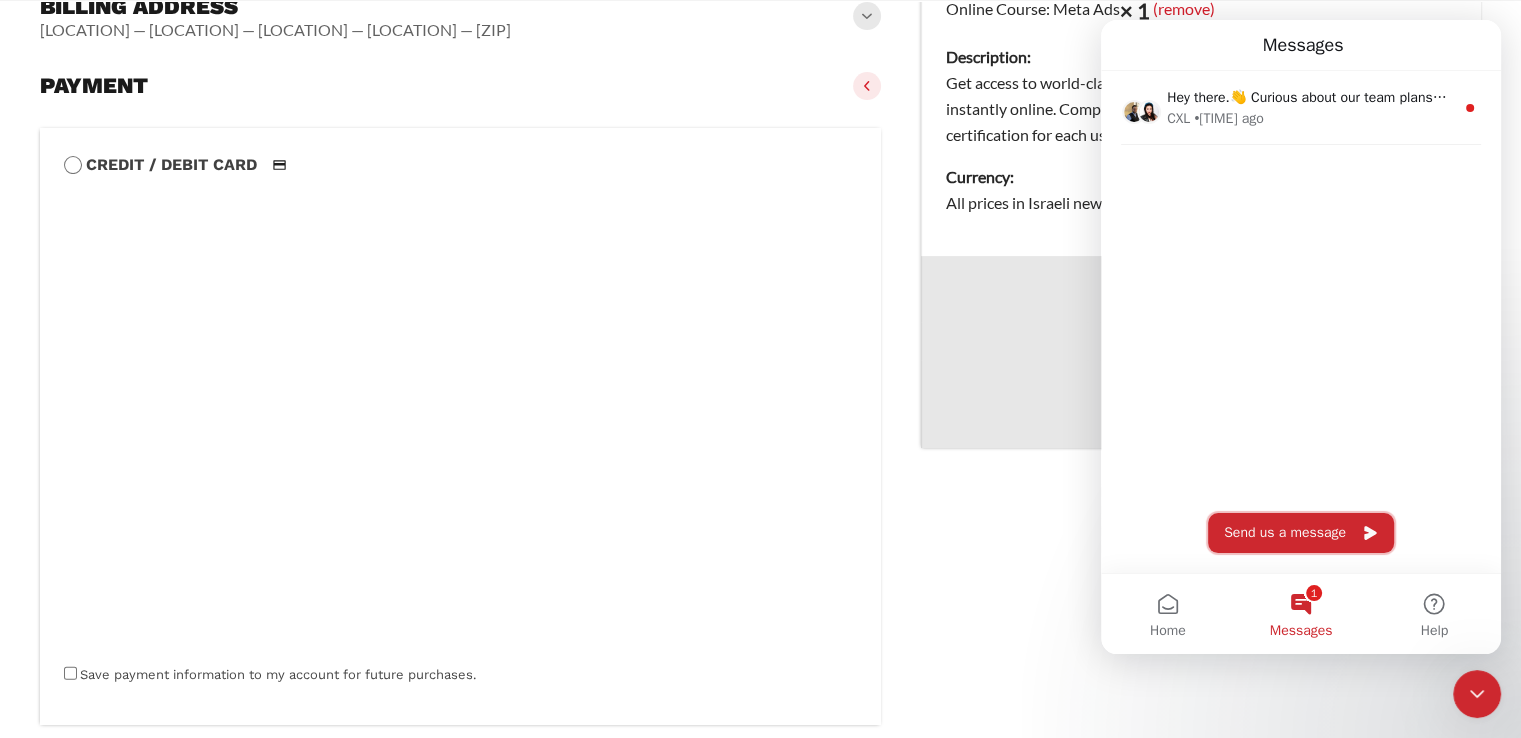 click on "Send us a message" at bounding box center (1301, 533) 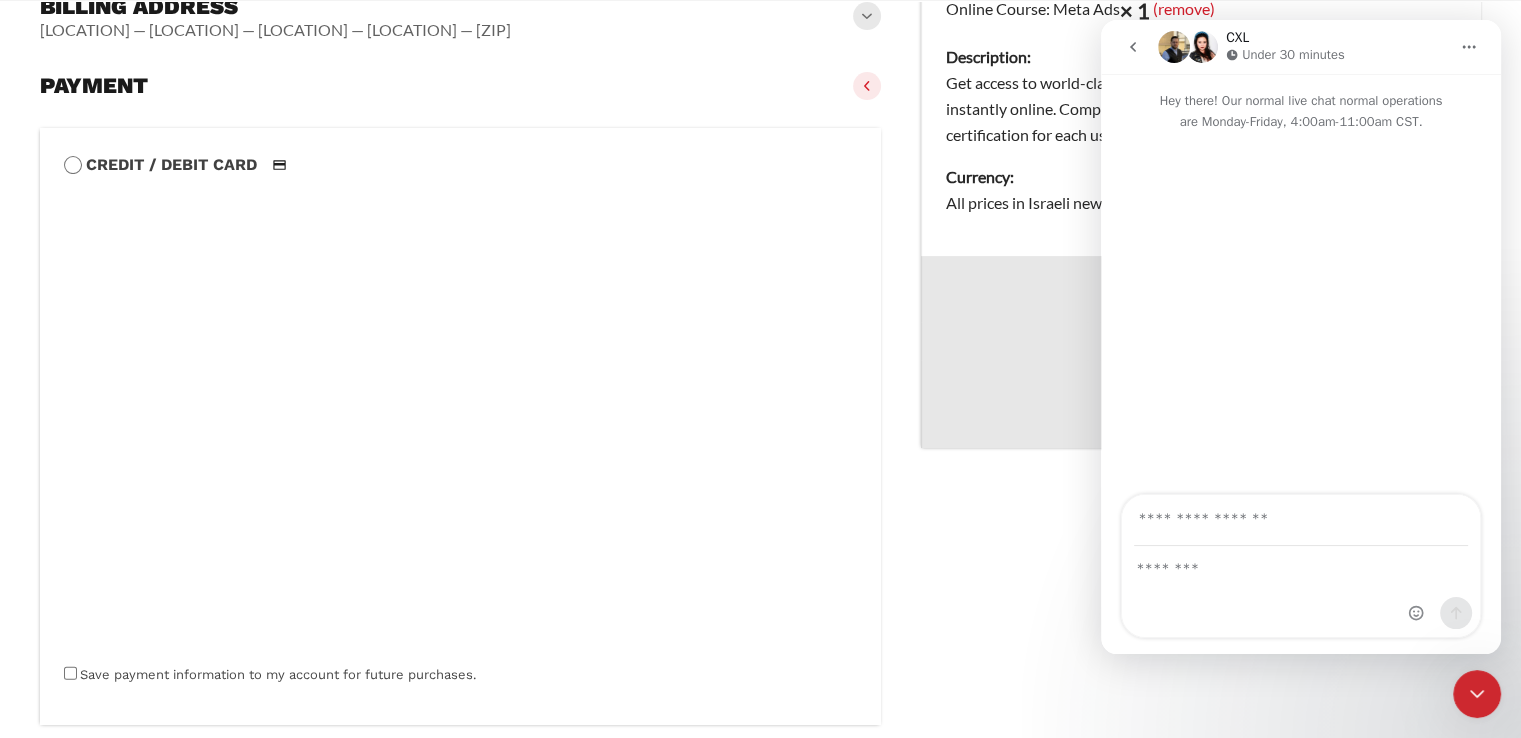 click at bounding box center [1301, 520] 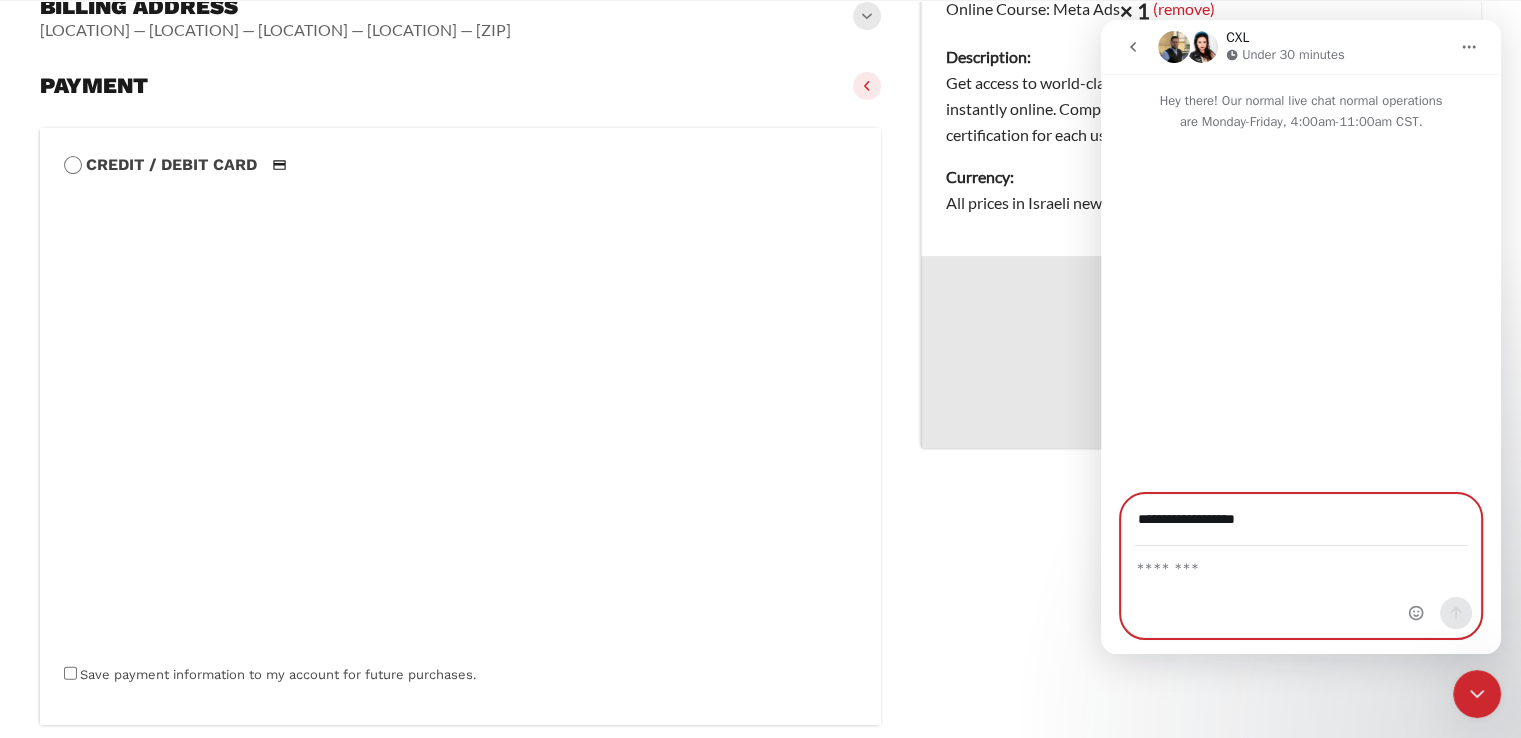 click at bounding box center (1301, 564) 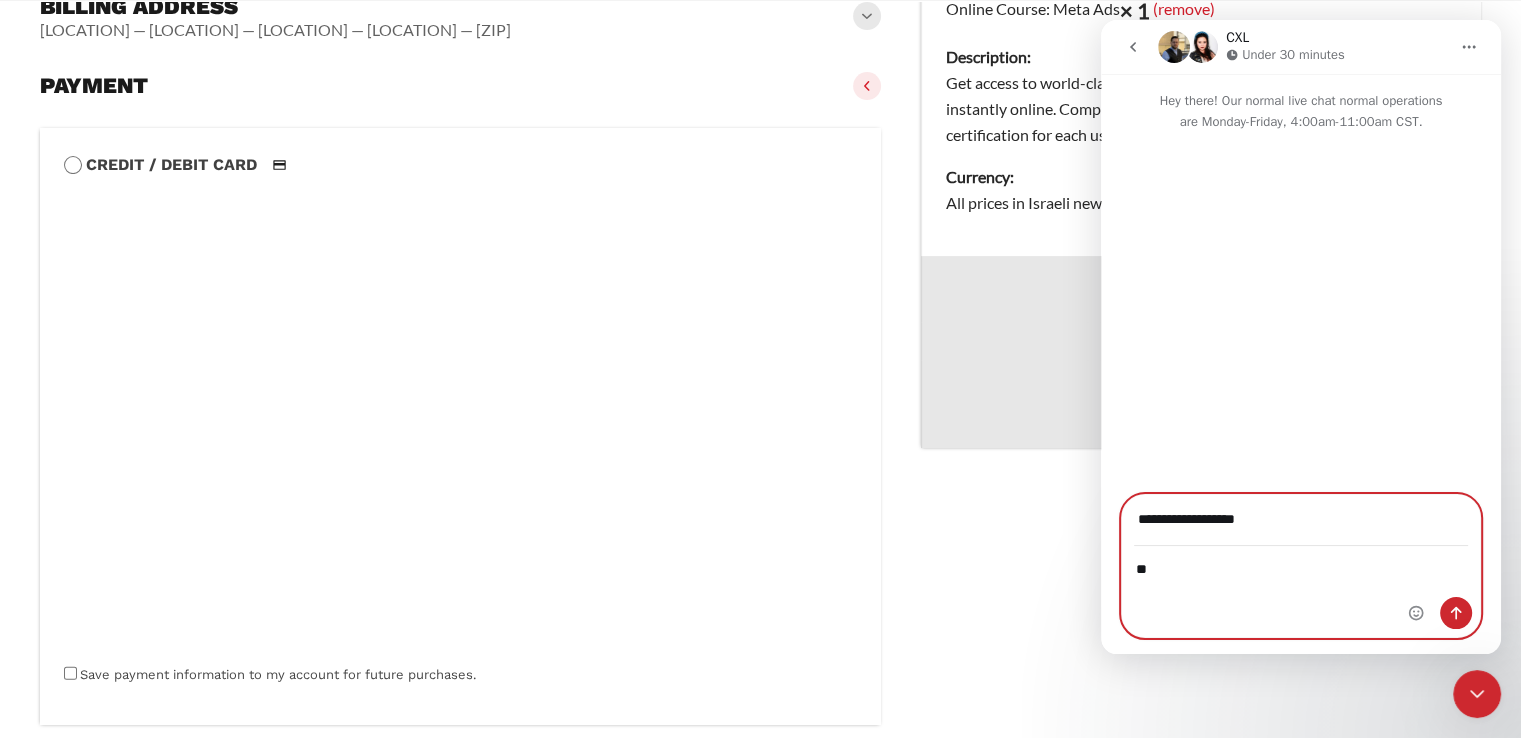 type on "*" 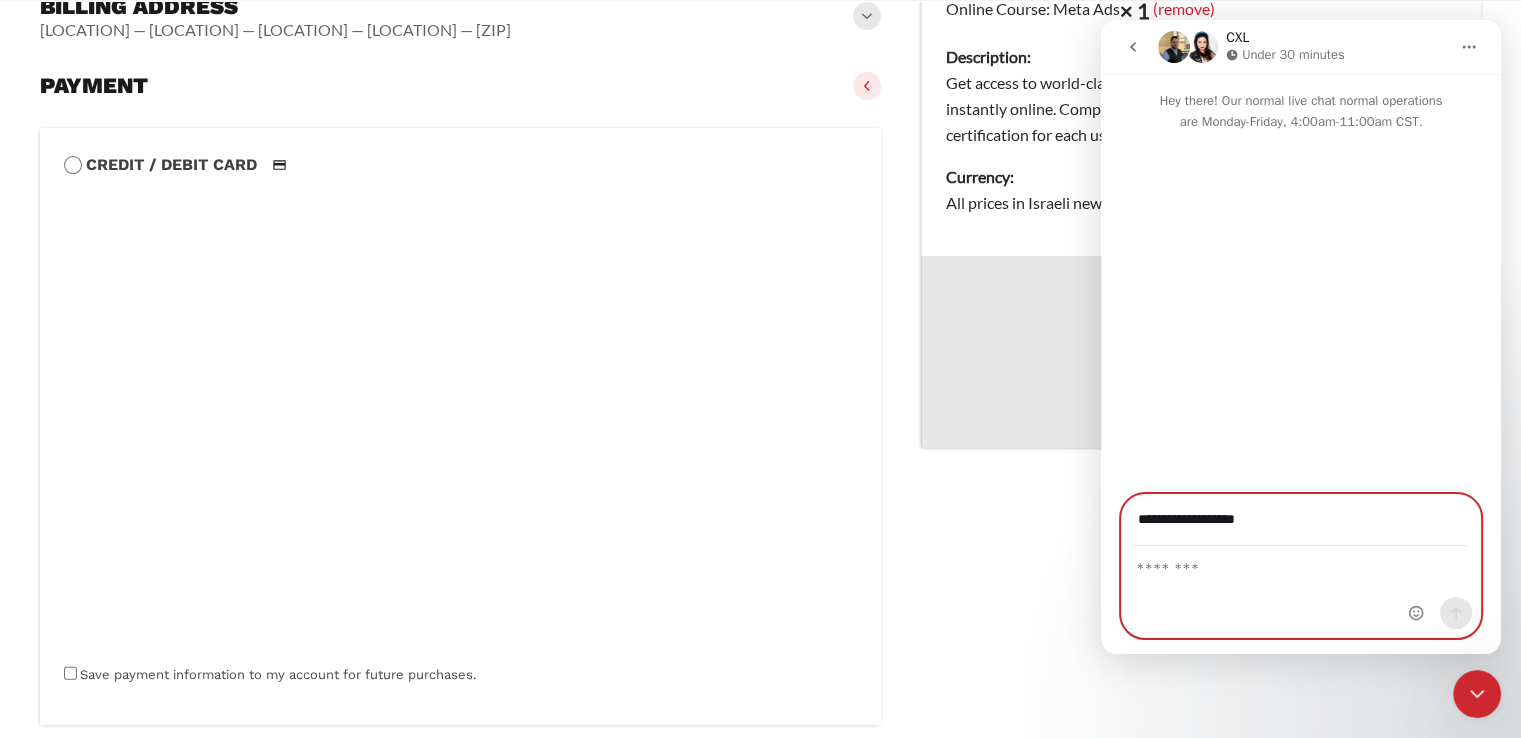 paste on "**********" 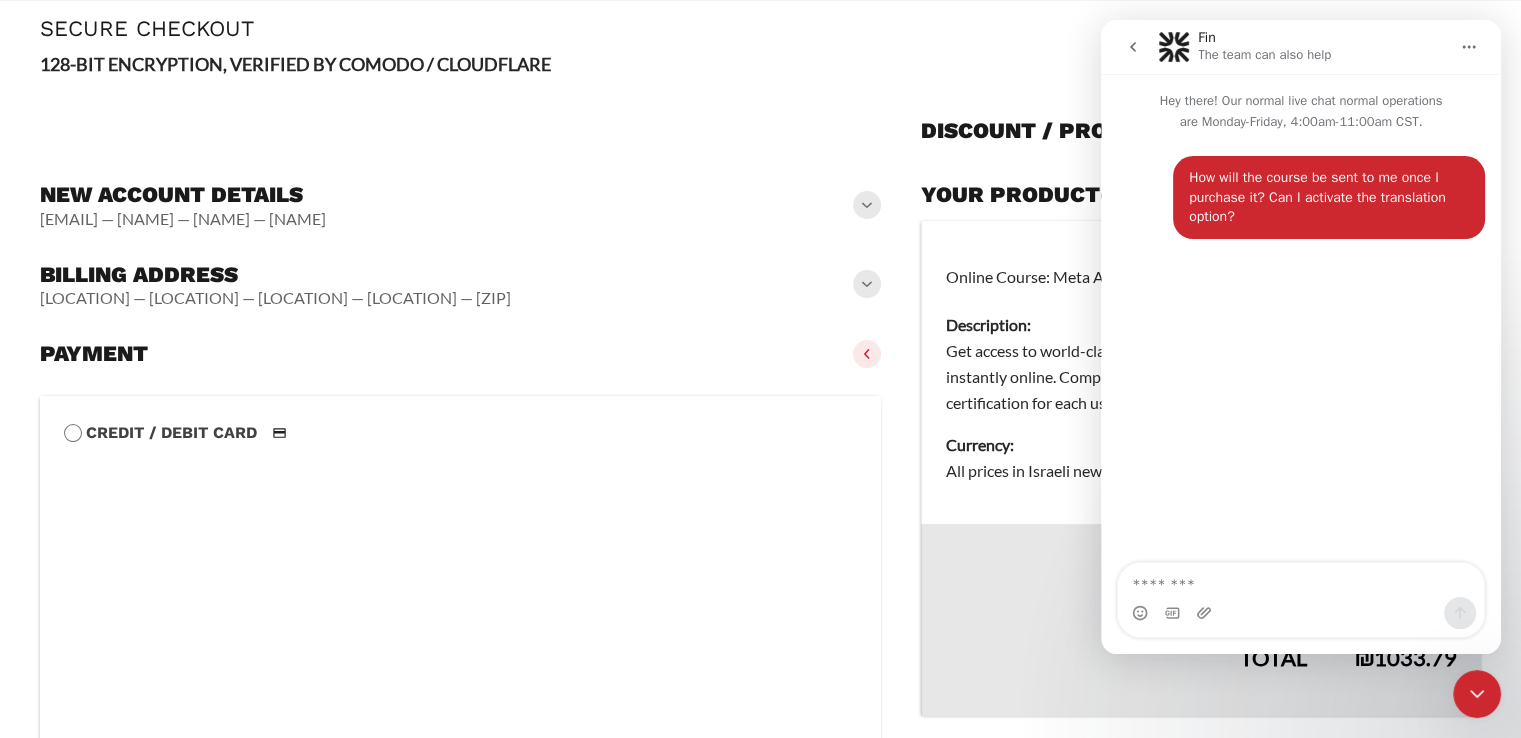 scroll, scrollTop: 0, scrollLeft: 0, axis: both 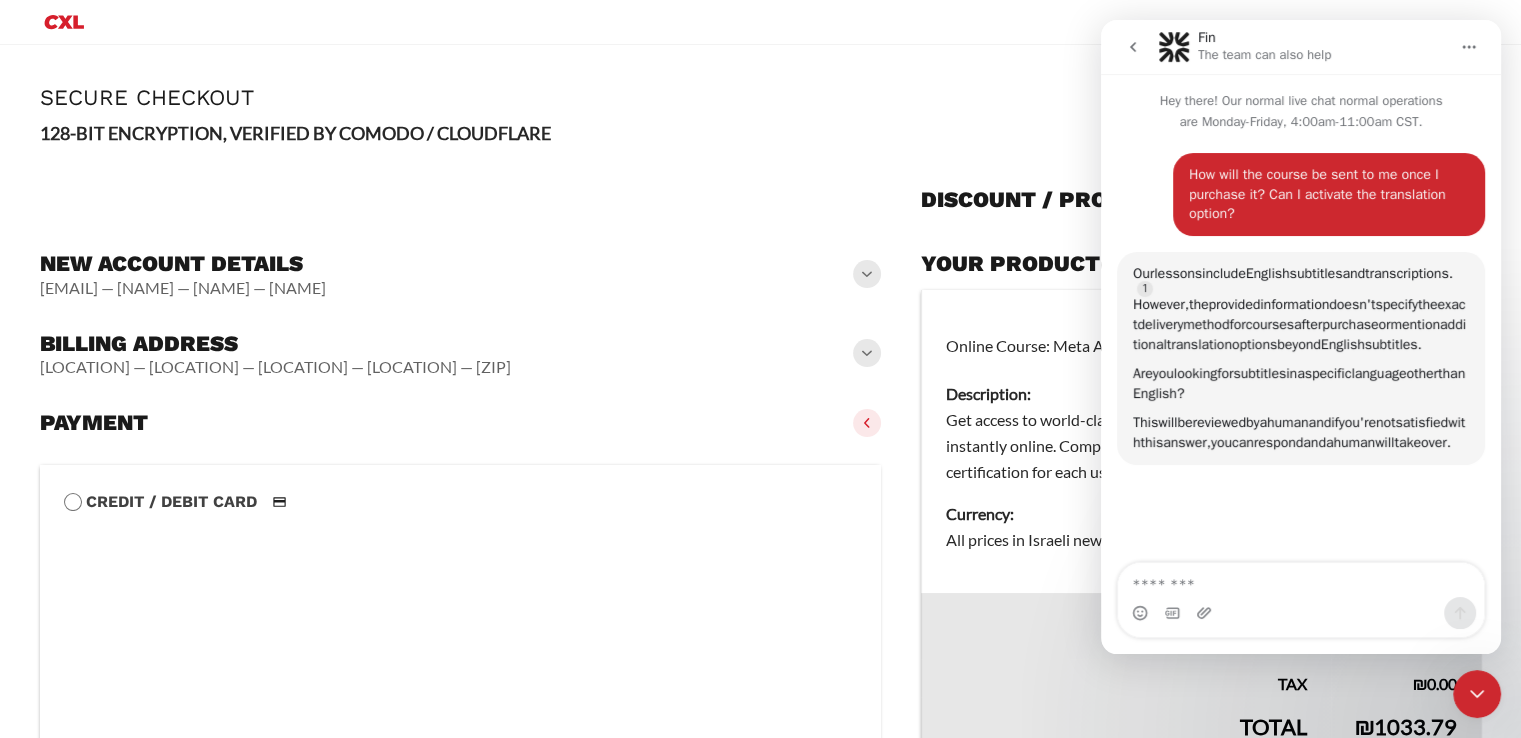 click on "doesn't" at bounding box center [1352, 304] 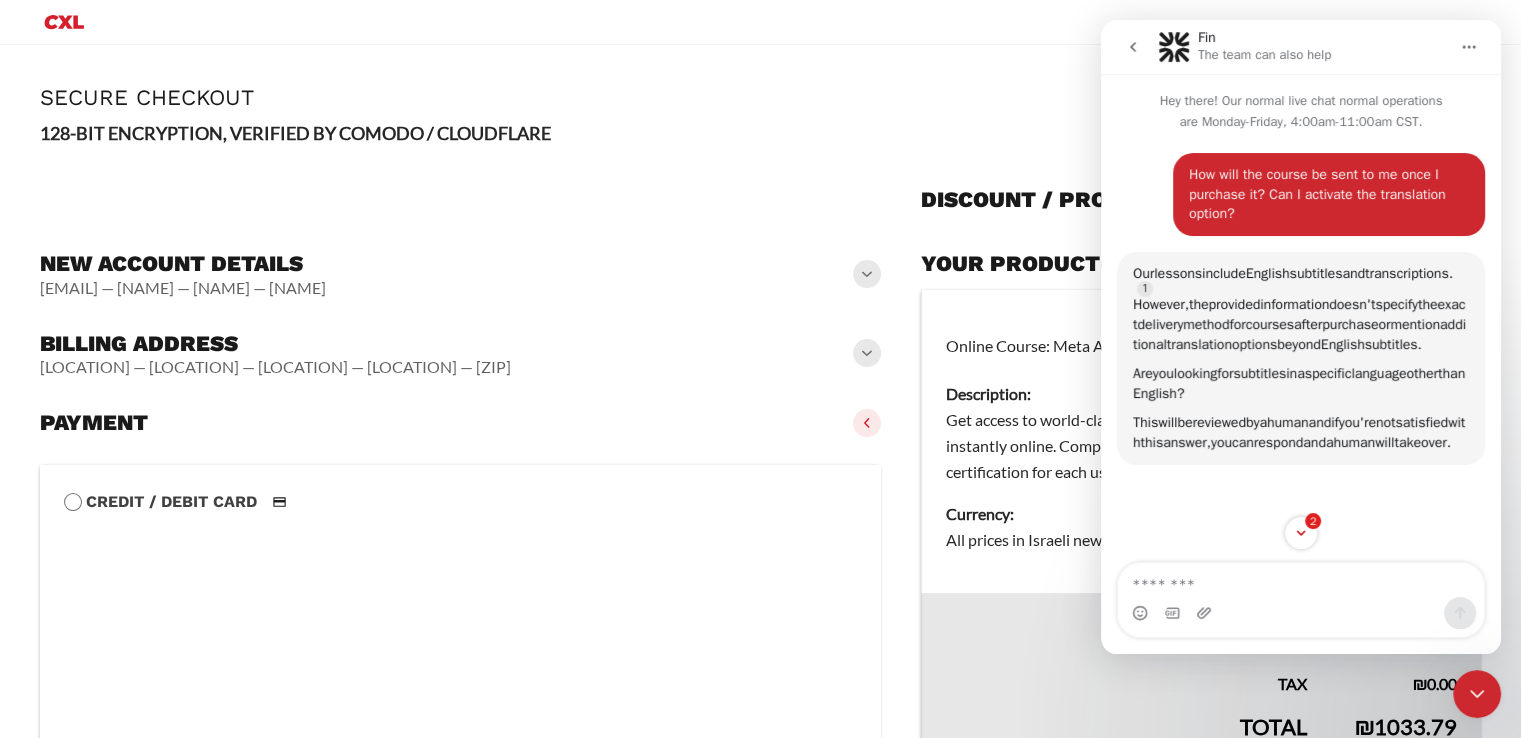 click on "doesn't" at bounding box center [1352, 304] 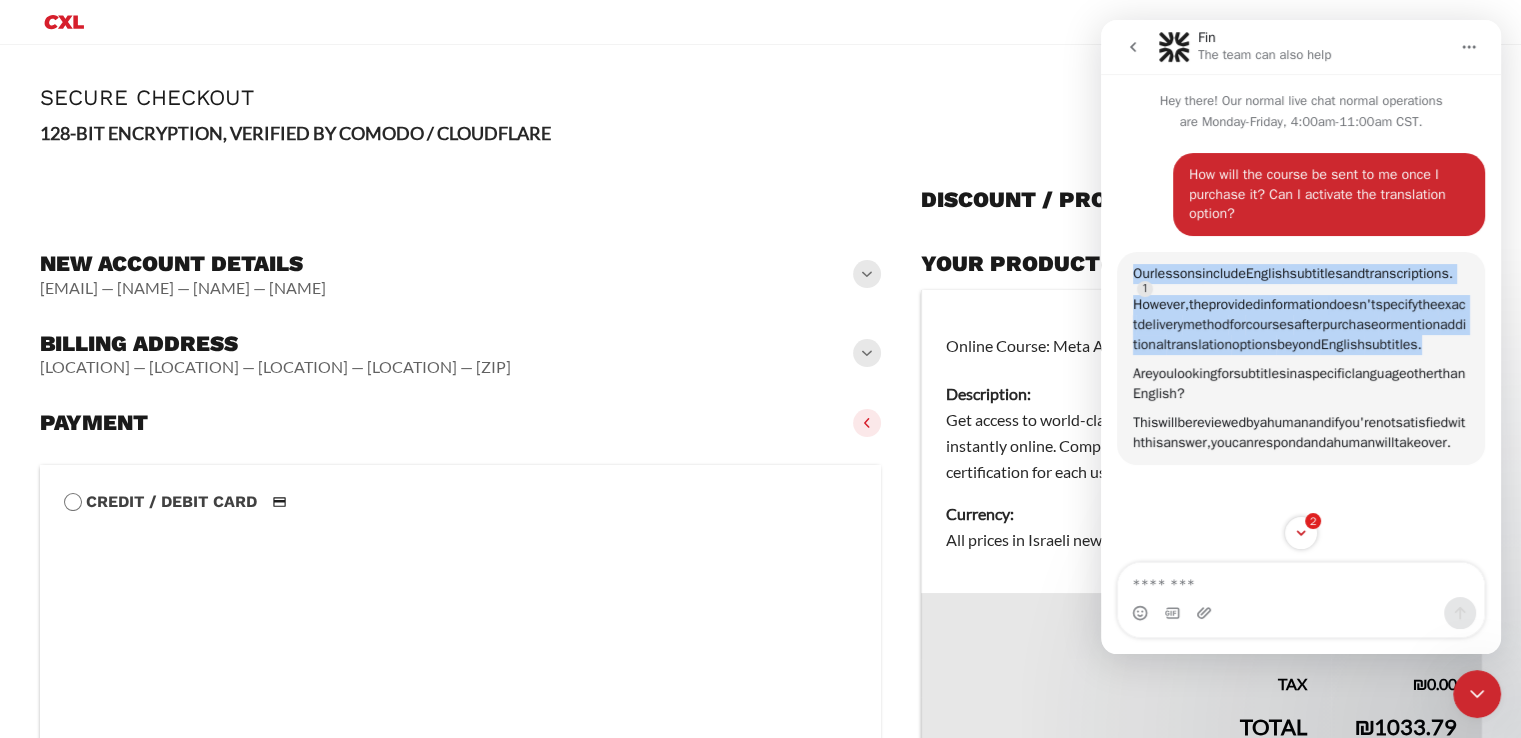 click on "doesn't" at bounding box center (1352, 304) 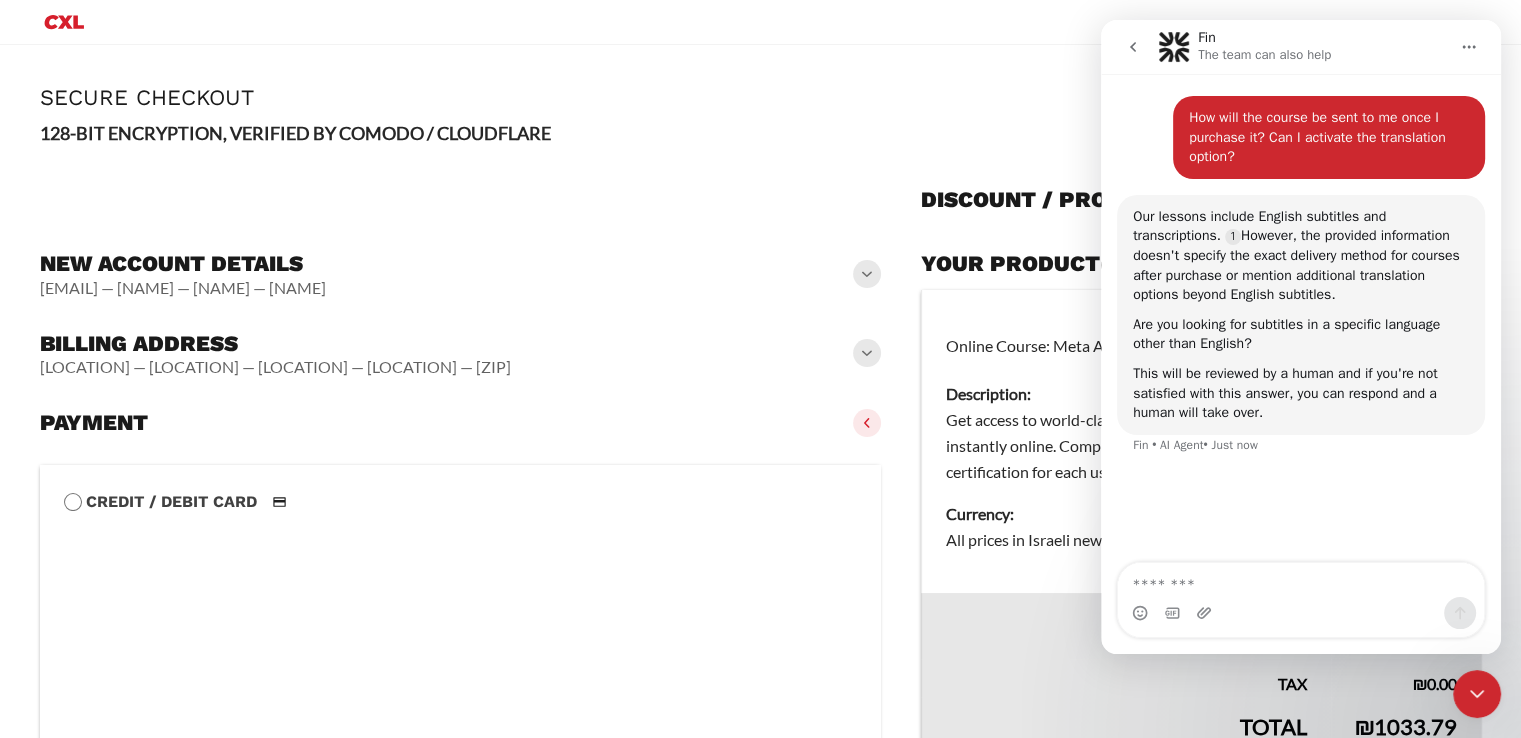 scroll, scrollTop: 0, scrollLeft: 0, axis: both 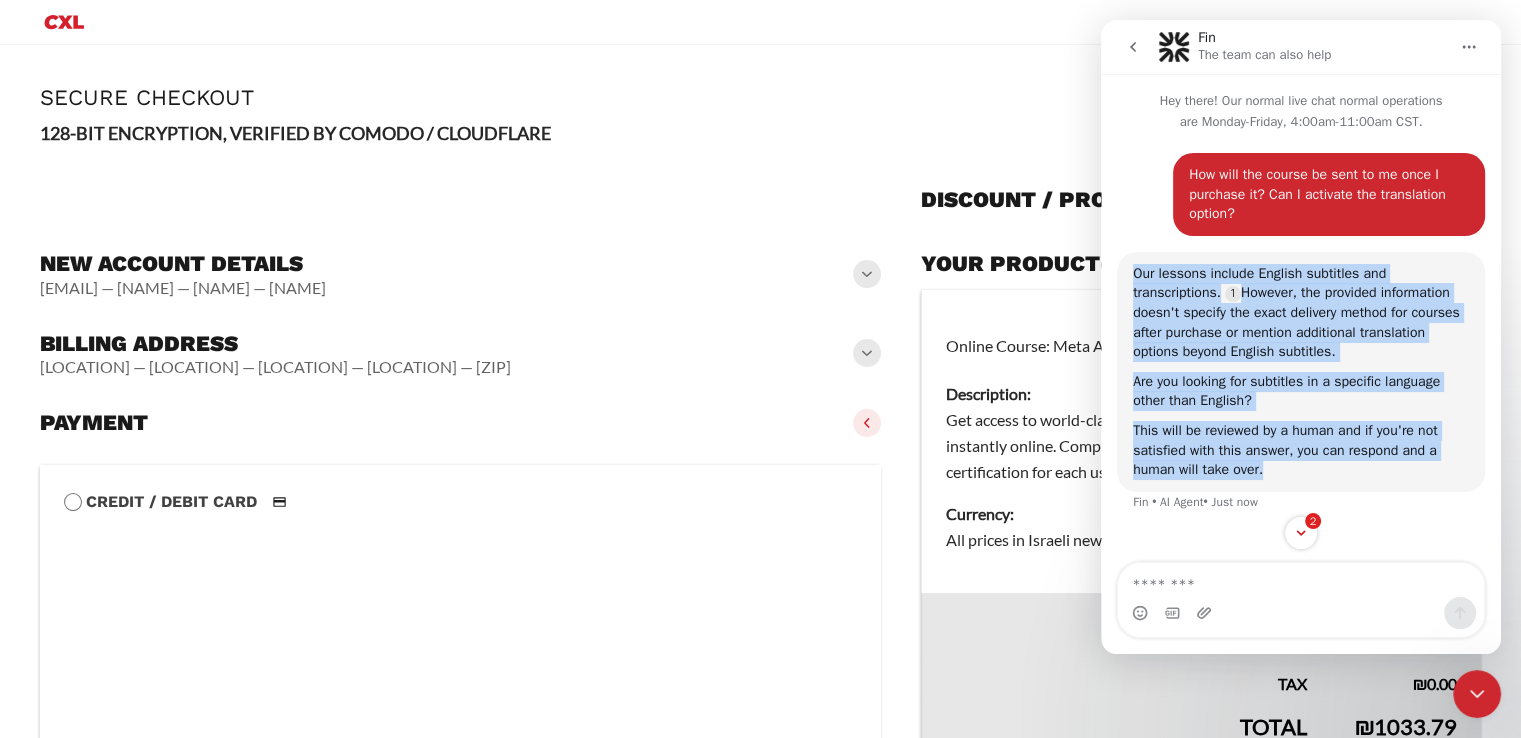 drag, startPoint x: 1125, startPoint y: 261, endPoint x: 1262, endPoint y: 504, distance: 278.95877 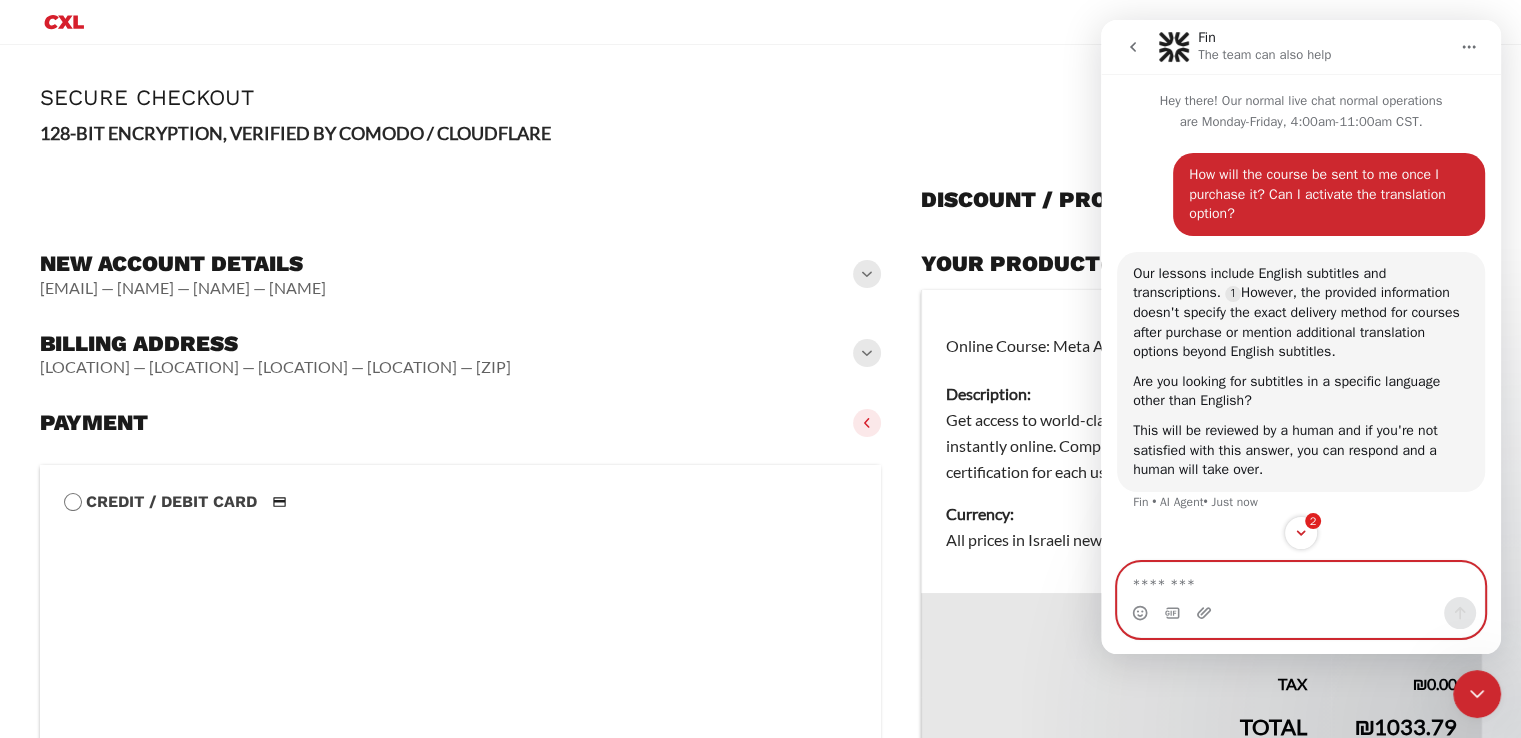 click at bounding box center [1301, 580] 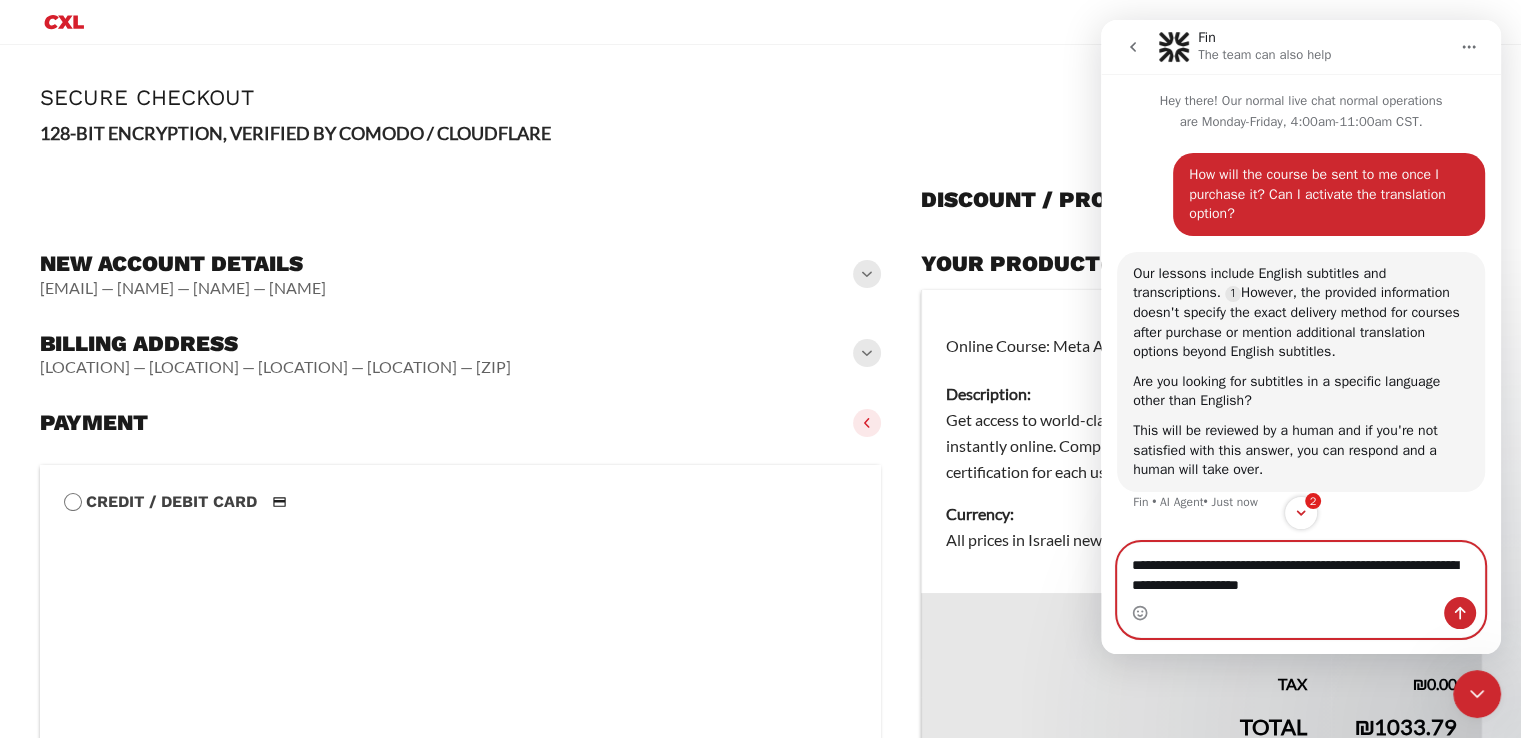 type 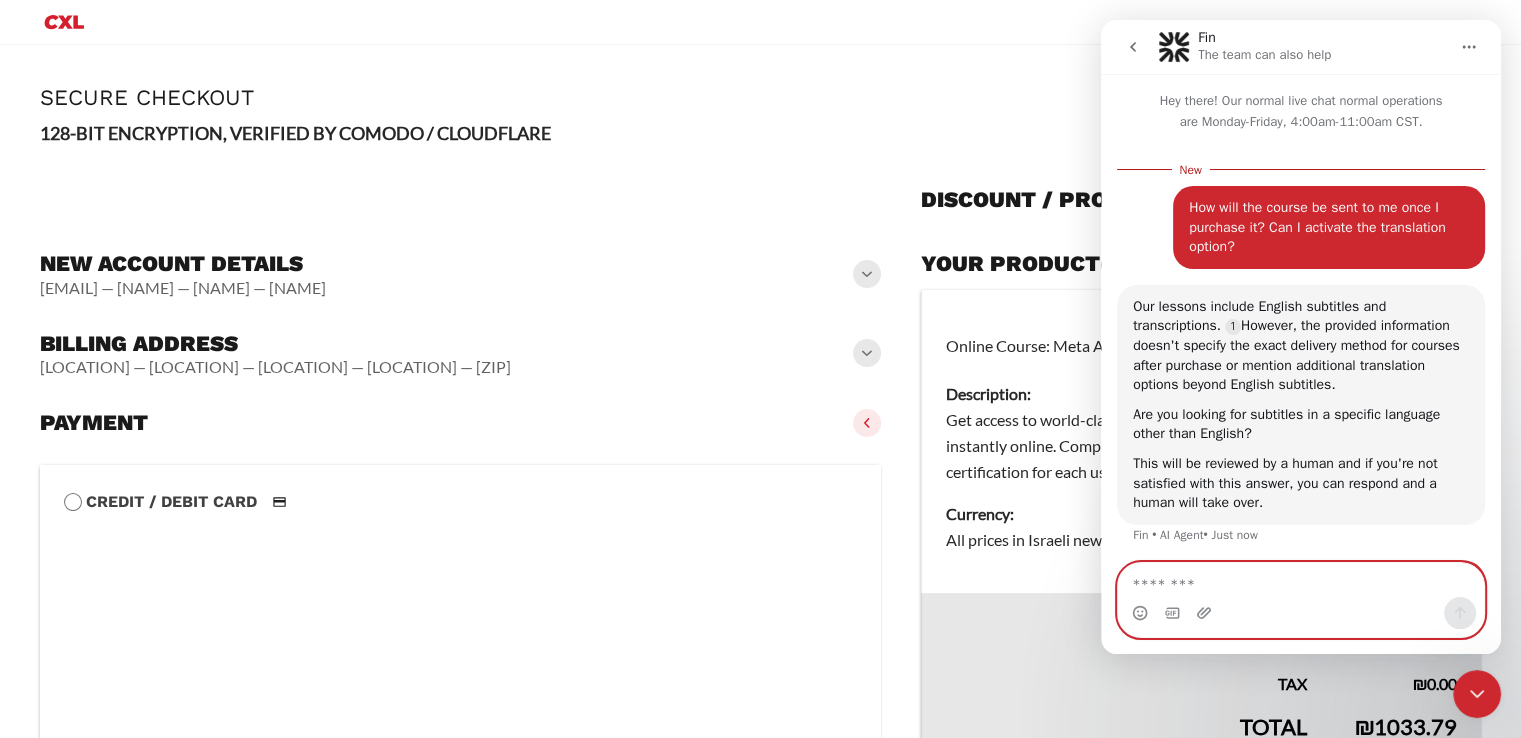 scroll, scrollTop: 165, scrollLeft: 0, axis: vertical 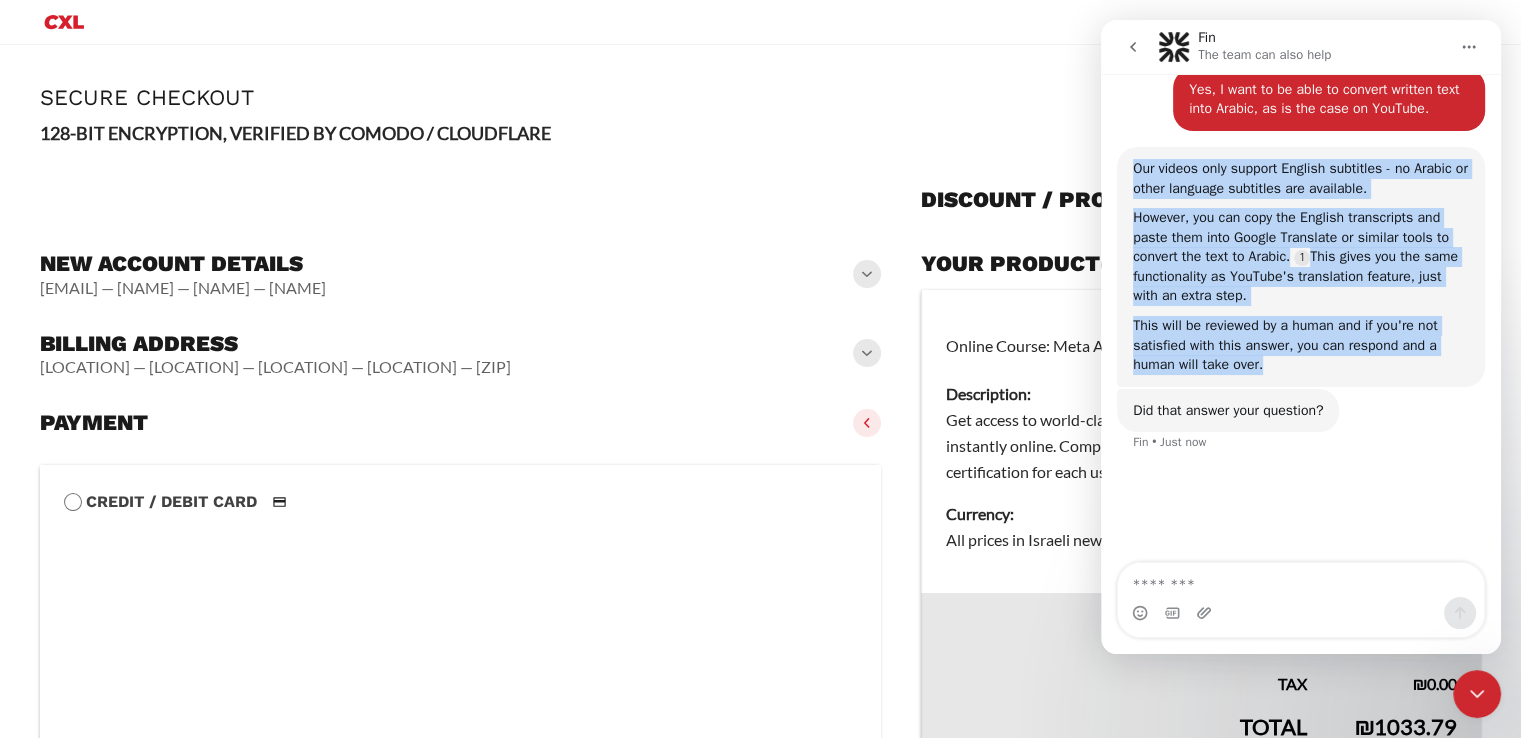 drag, startPoint x: 1291, startPoint y: 394, endPoint x: 1136, endPoint y: 170, distance: 272.3986 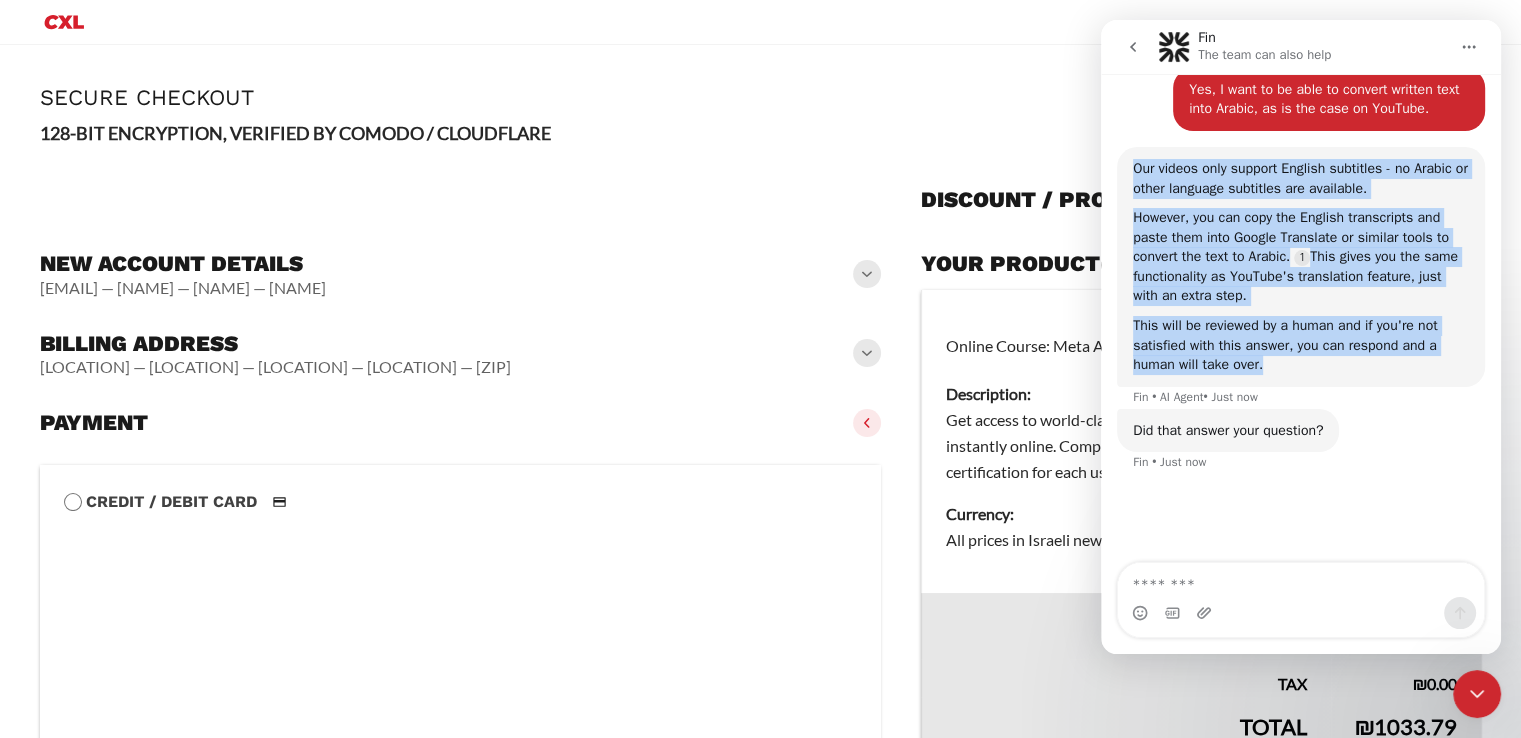 copy on "Our videos only support English subtitles - no Arabic or other language subtitles are available. However, you can copy the English transcripts and paste them into Google Translate or similar tools to convert the text to Arabic. This gives you the same functionality as YouTube's translation feature, just with an extra step. This will be reviewed by a human and if you're not satisfied with this answer, you can respond and a human will take over." 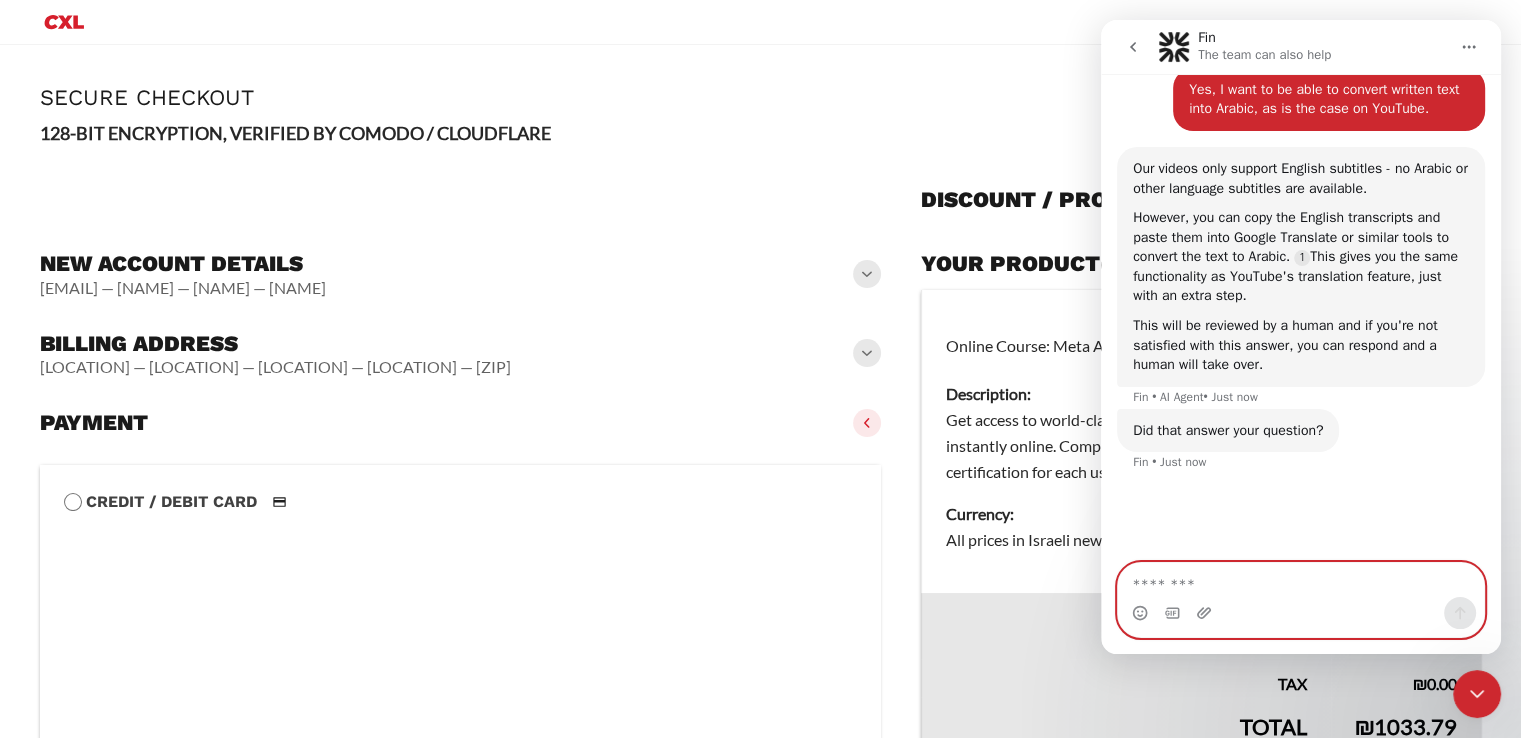 click at bounding box center [1301, 580] 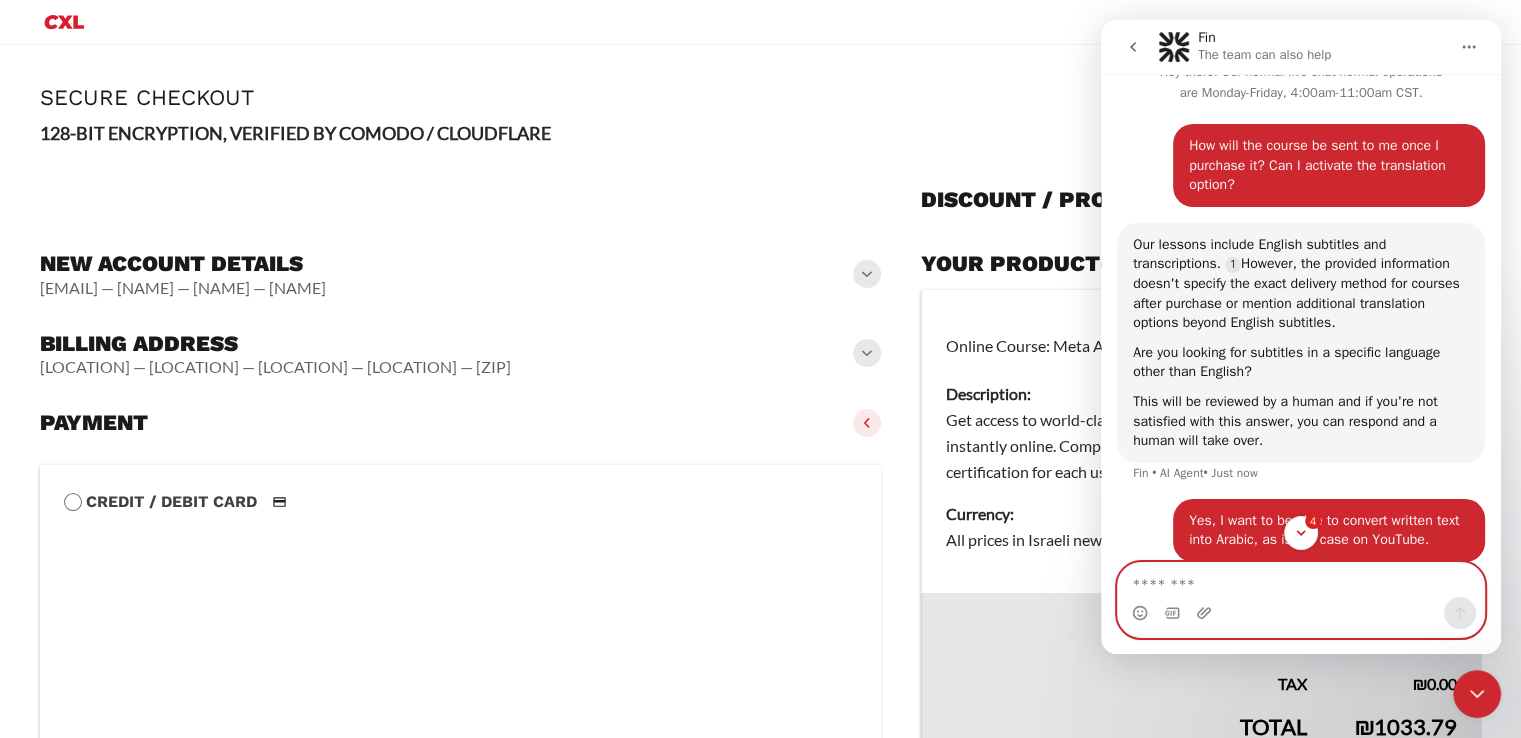 scroll, scrollTop: 0, scrollLeft: 0, axis: both 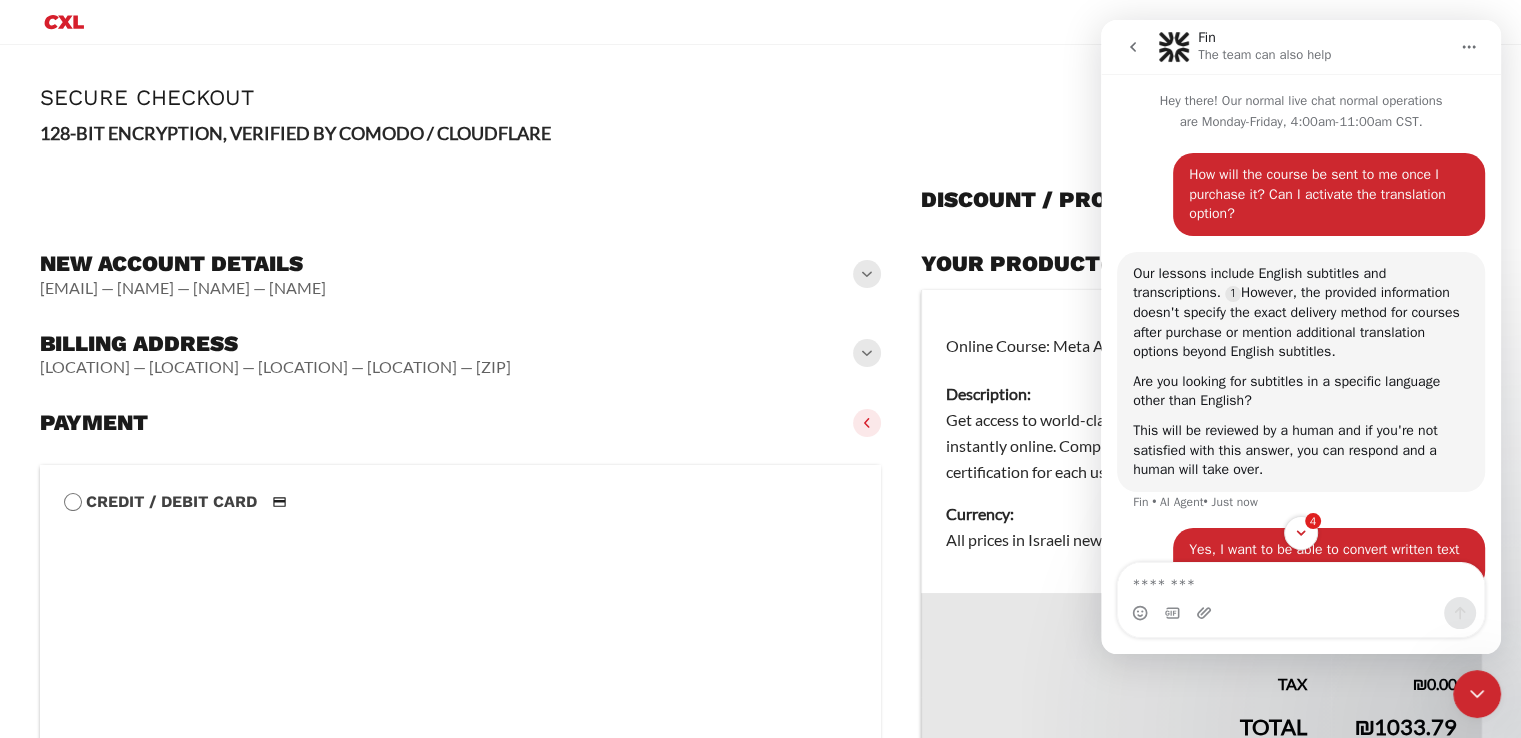 click at bounding box center (1133, 47) 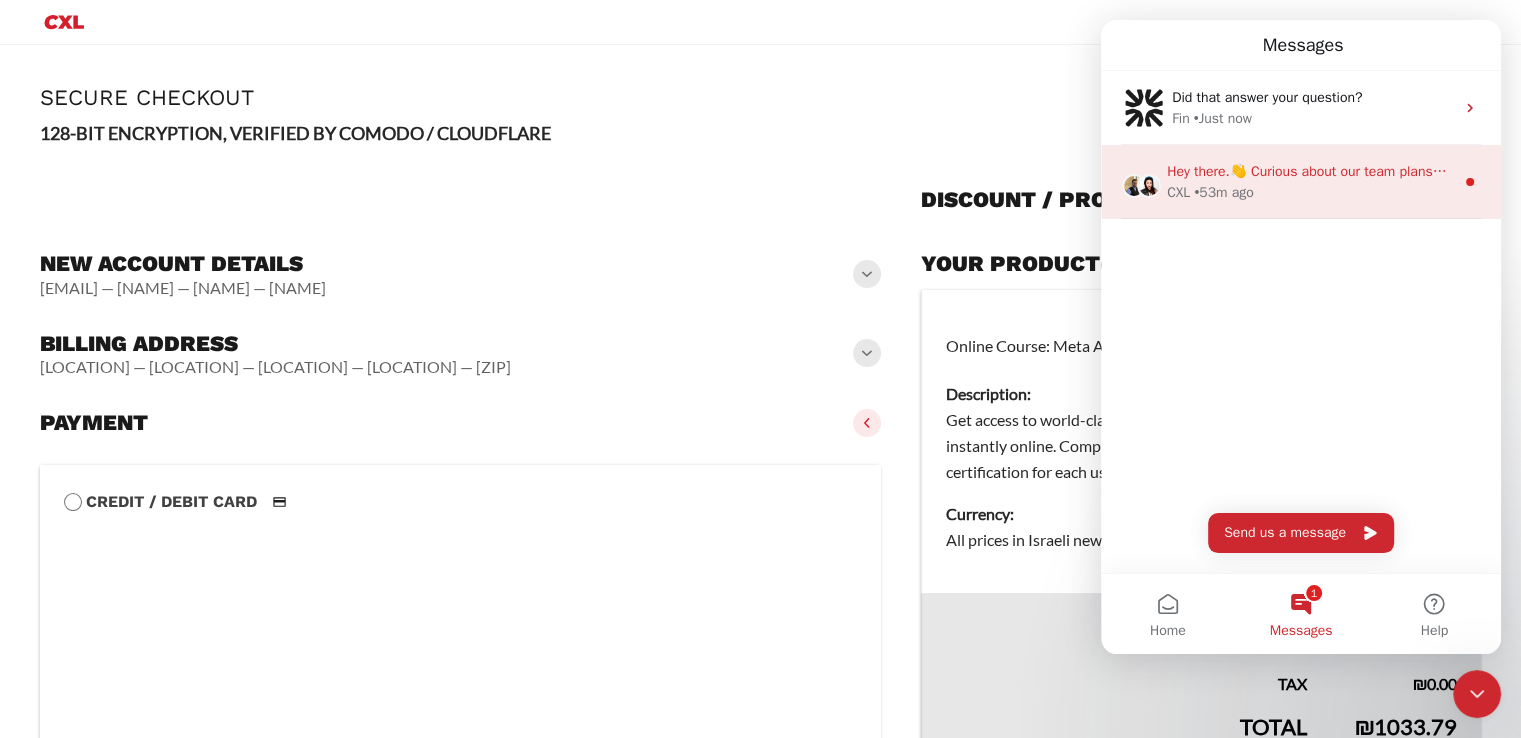 click on "• [TIME] ago" at bounding box center (1223, 192) 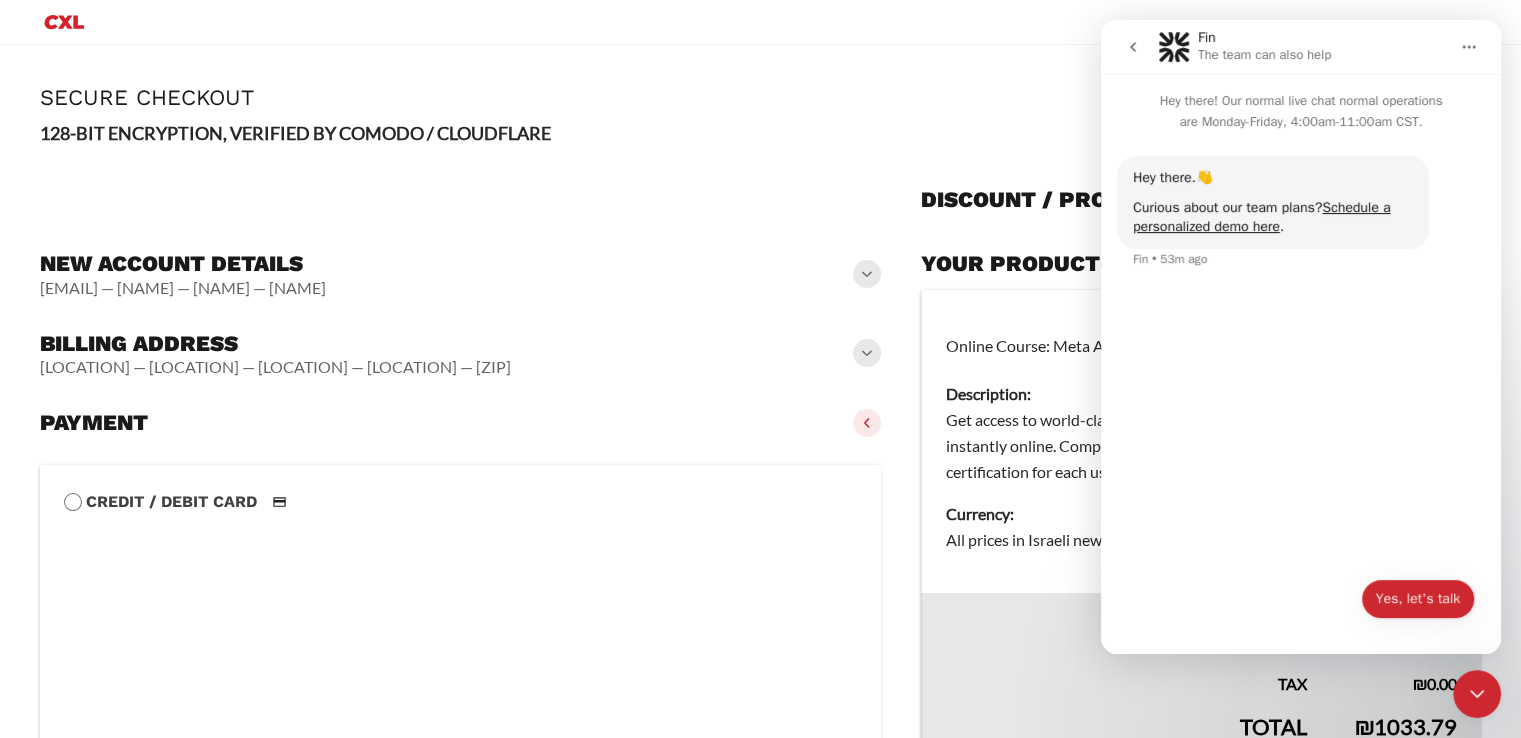 click on "Yes, let's talk" at bounding box center [1418, 599] 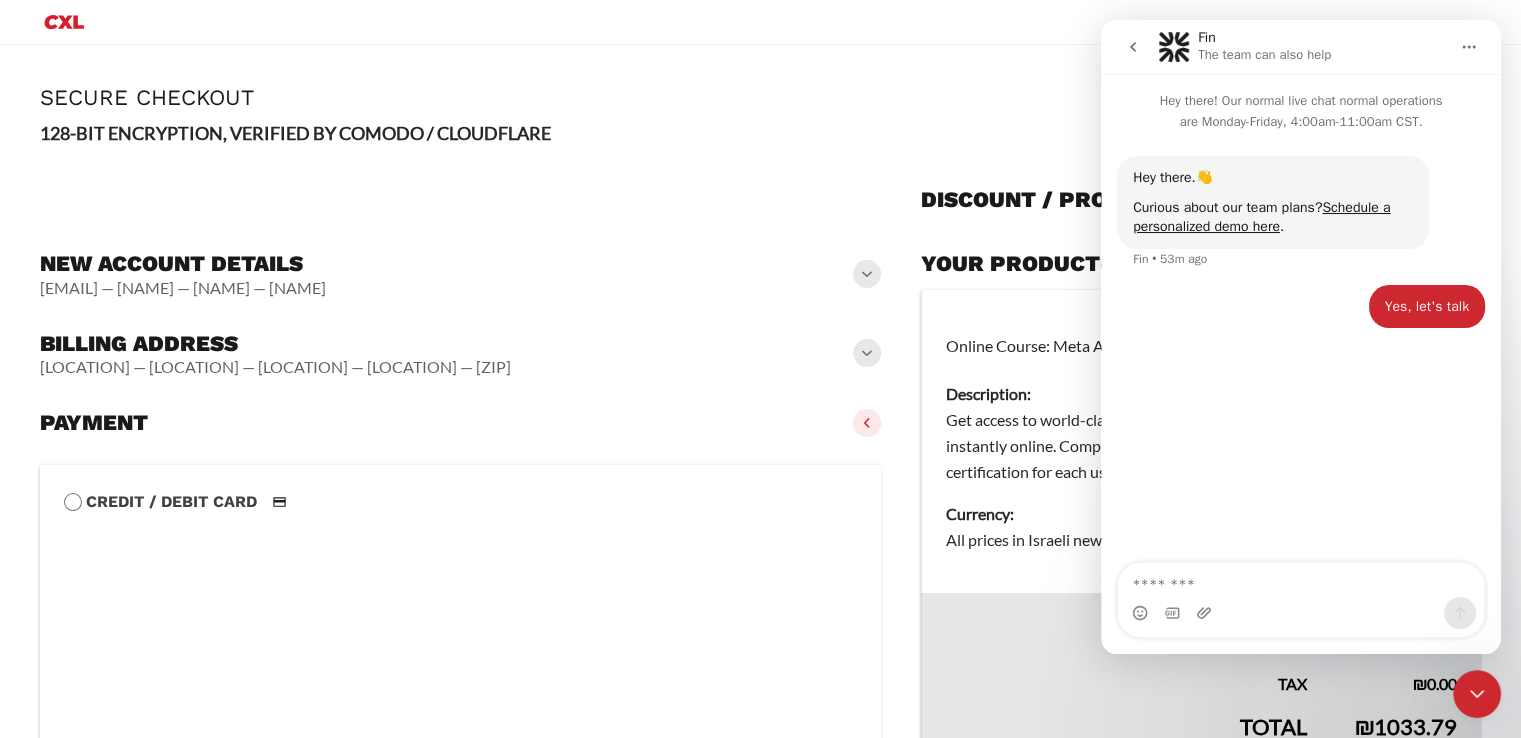 click at bounding box center (1133, 47) 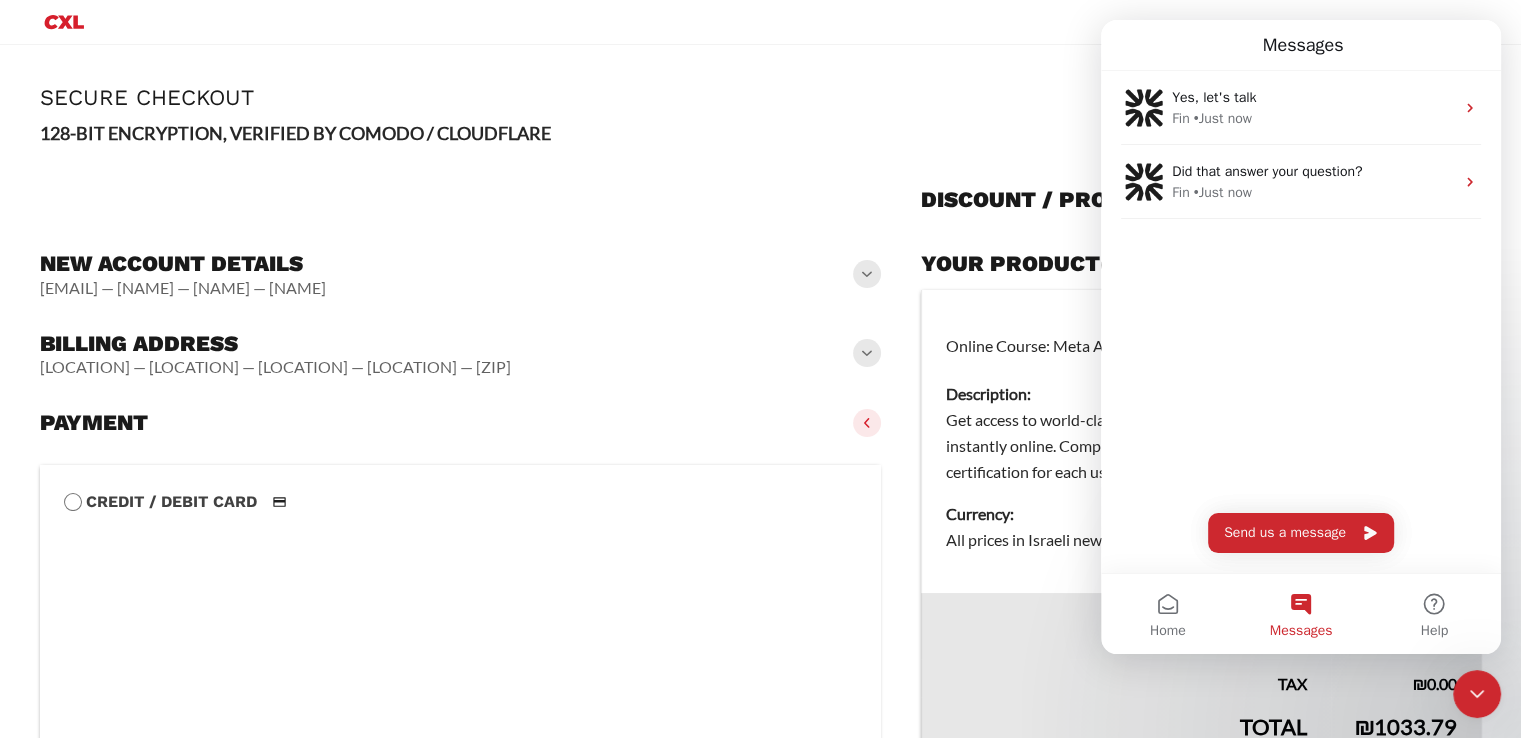 click at bounding box center [460, 194] 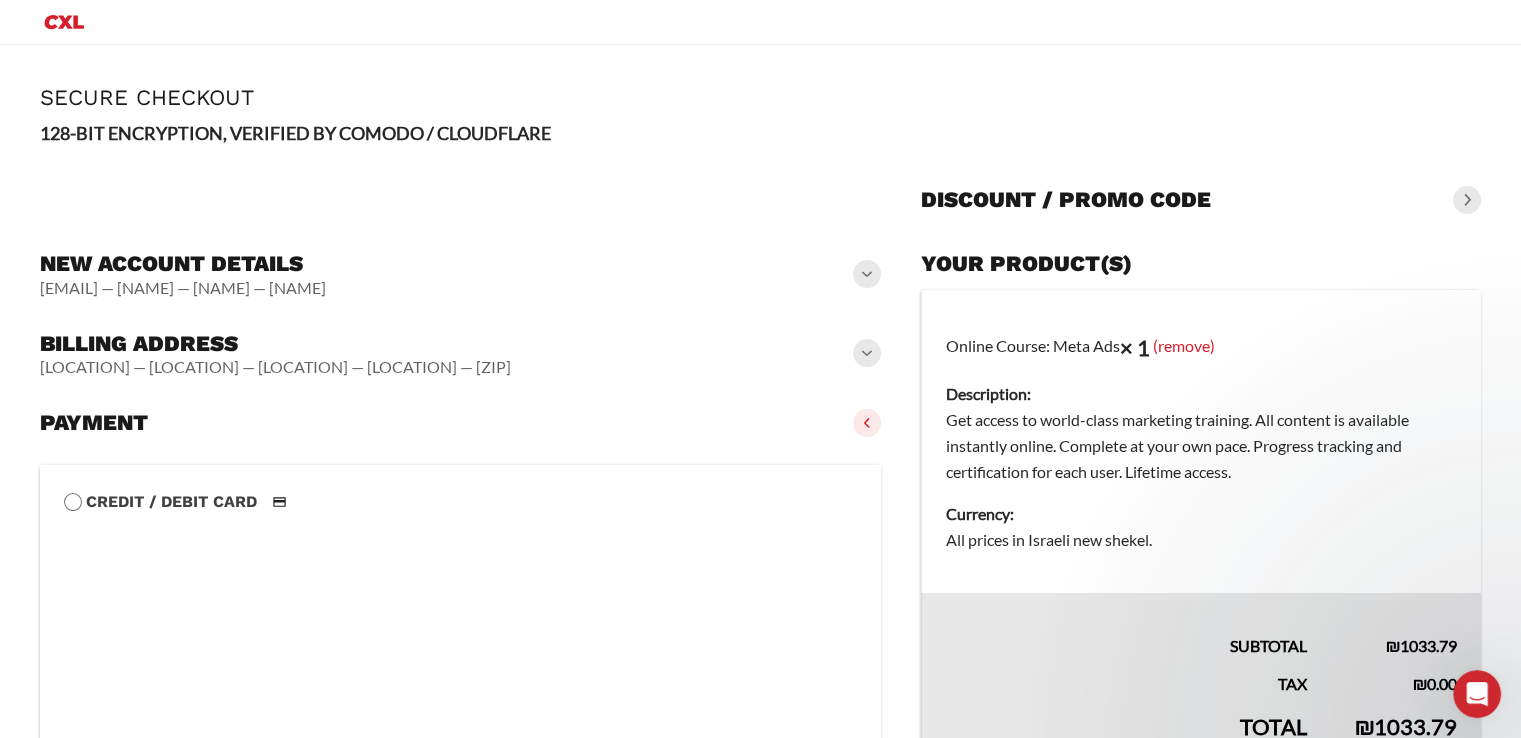 scroll, scrollTop: 0, scrollLeft: 0, axis: both 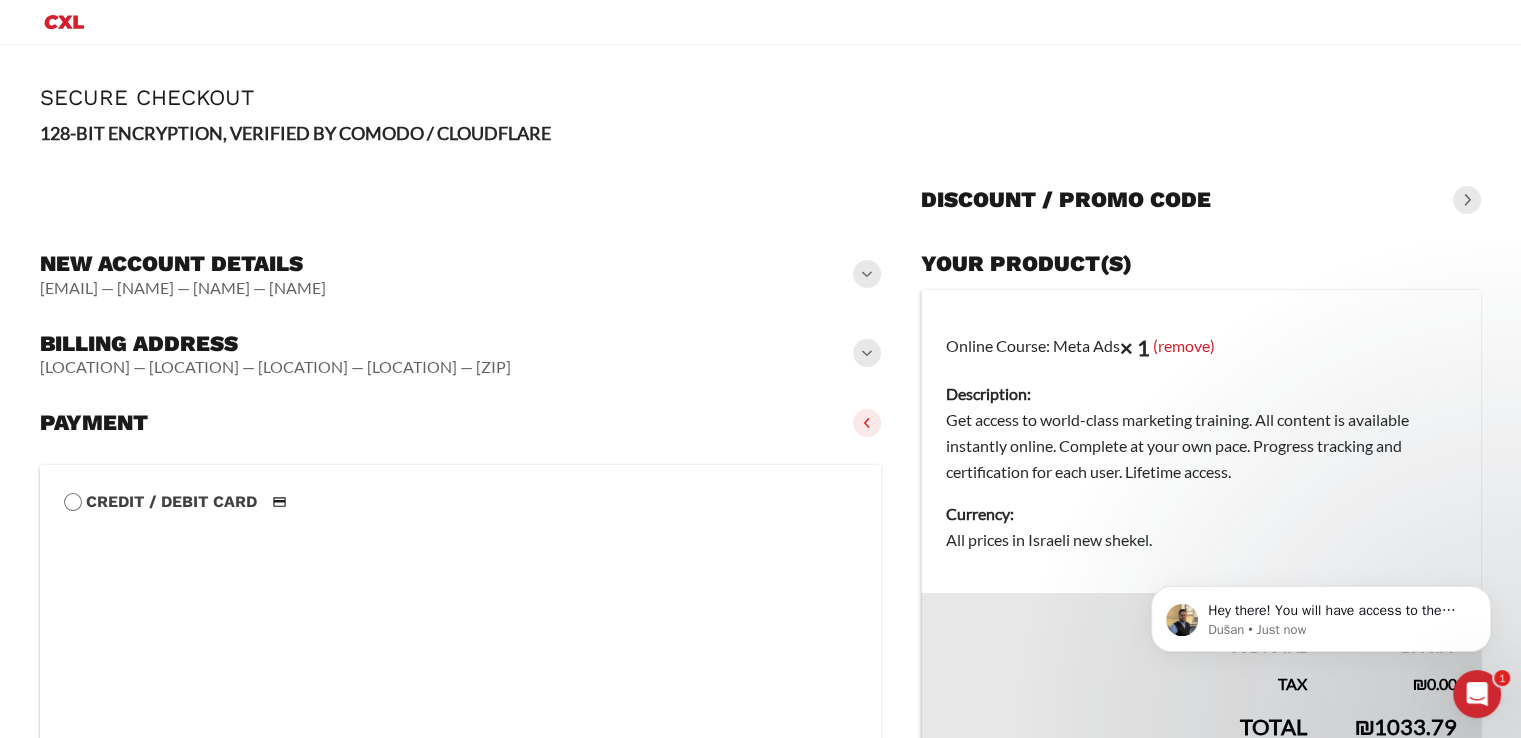 click 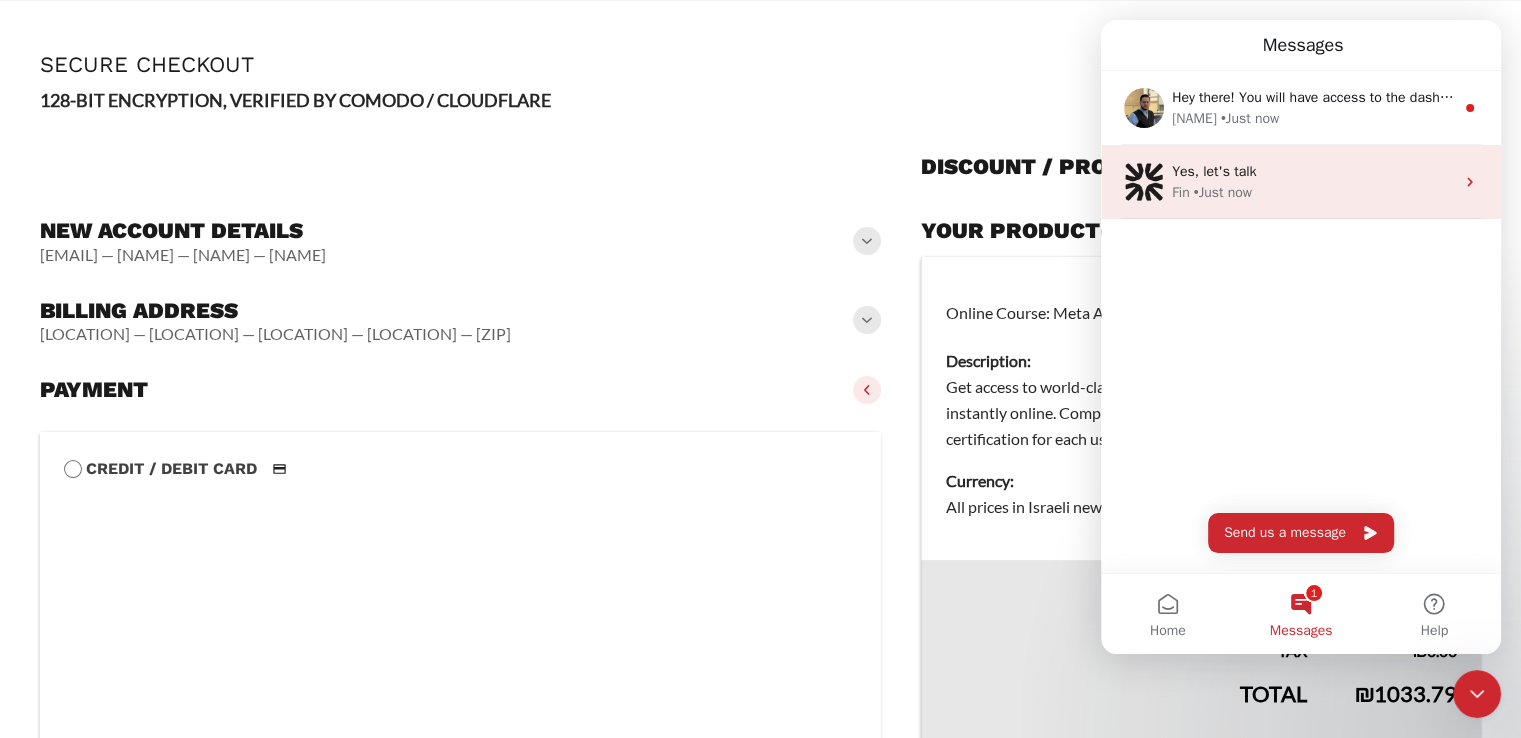 scroll, scrollTop: 100, scrollLeft: 0, axis: vertical 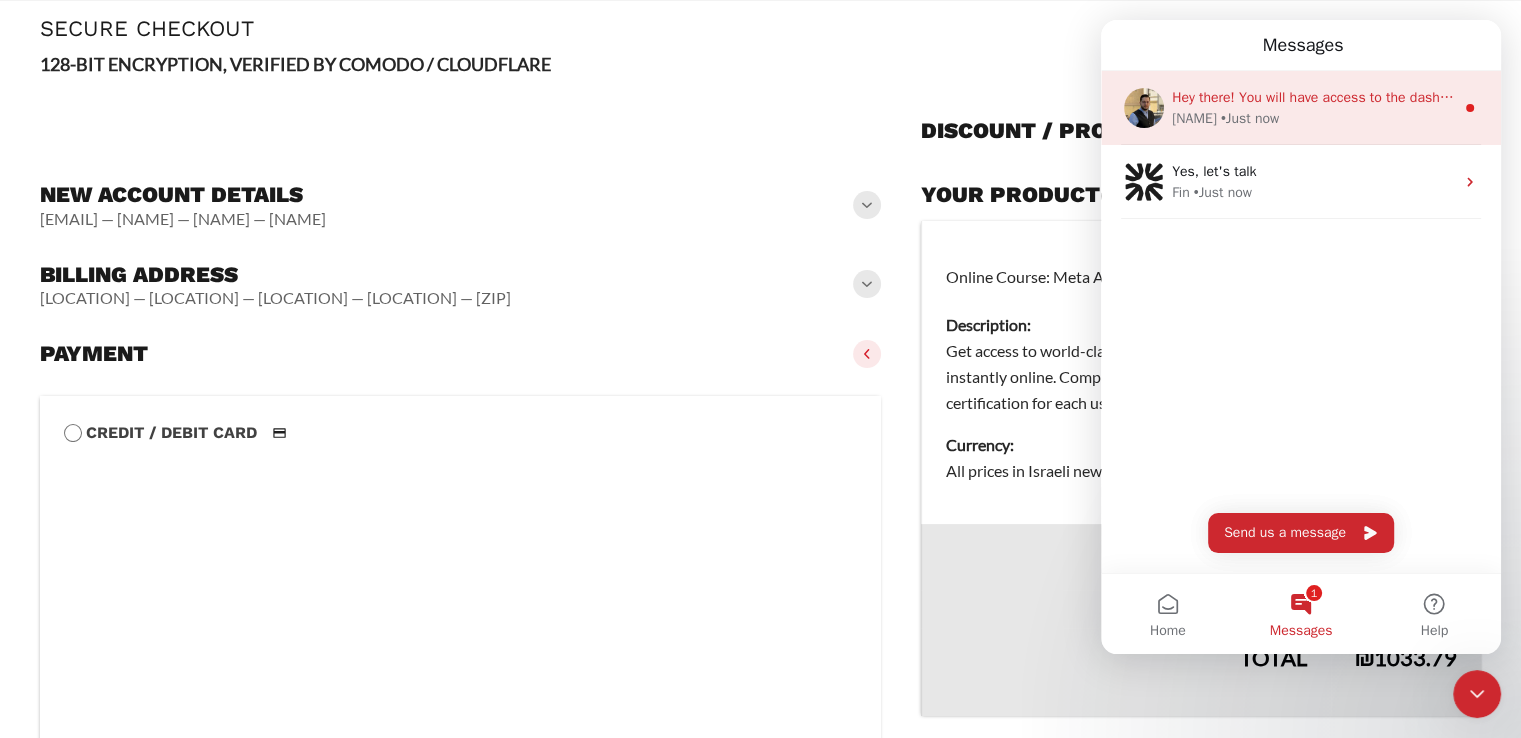 click on "Dušan • Just now" at bounding box center (1313, 118) 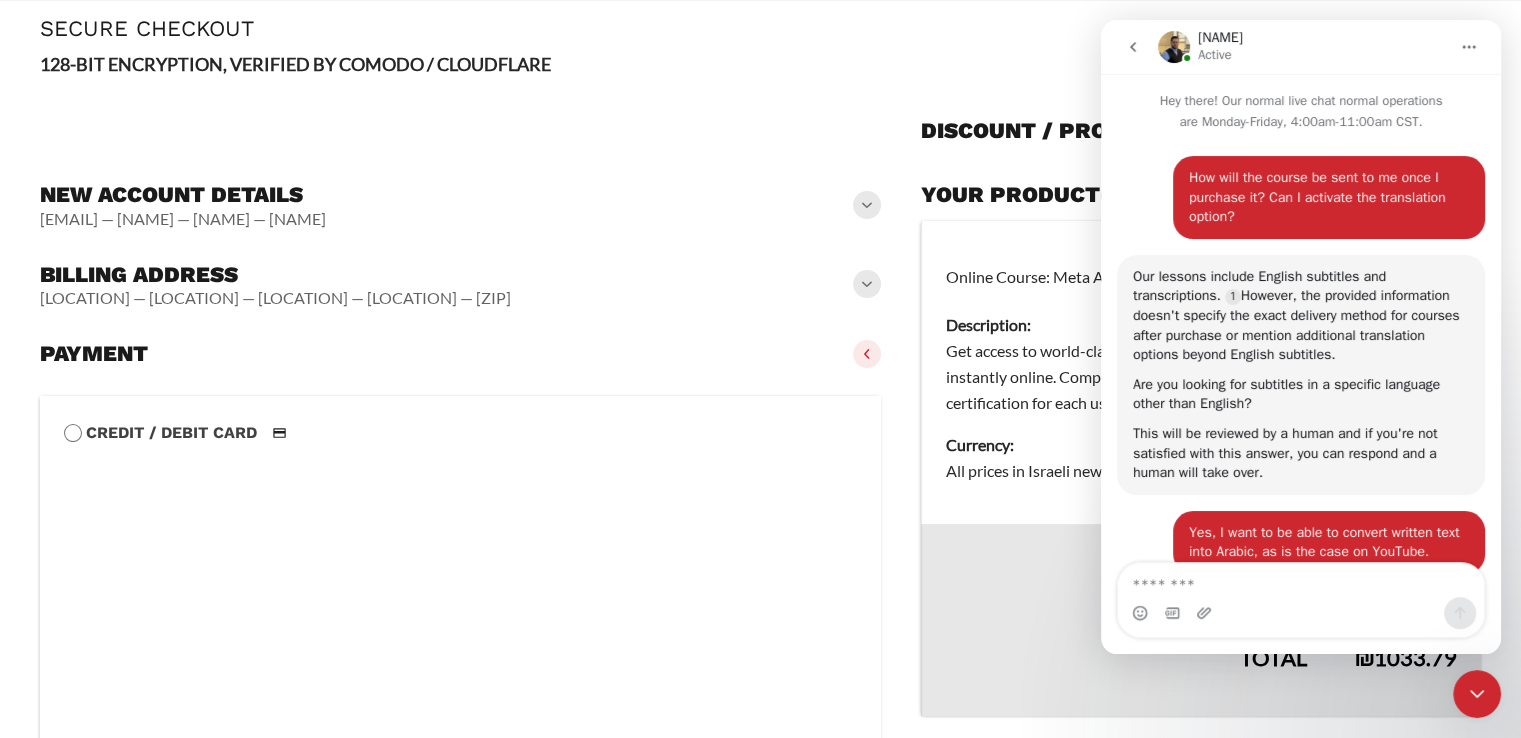 scroll, scrollTop: 2, scrollLeft: 0, axis: vertical 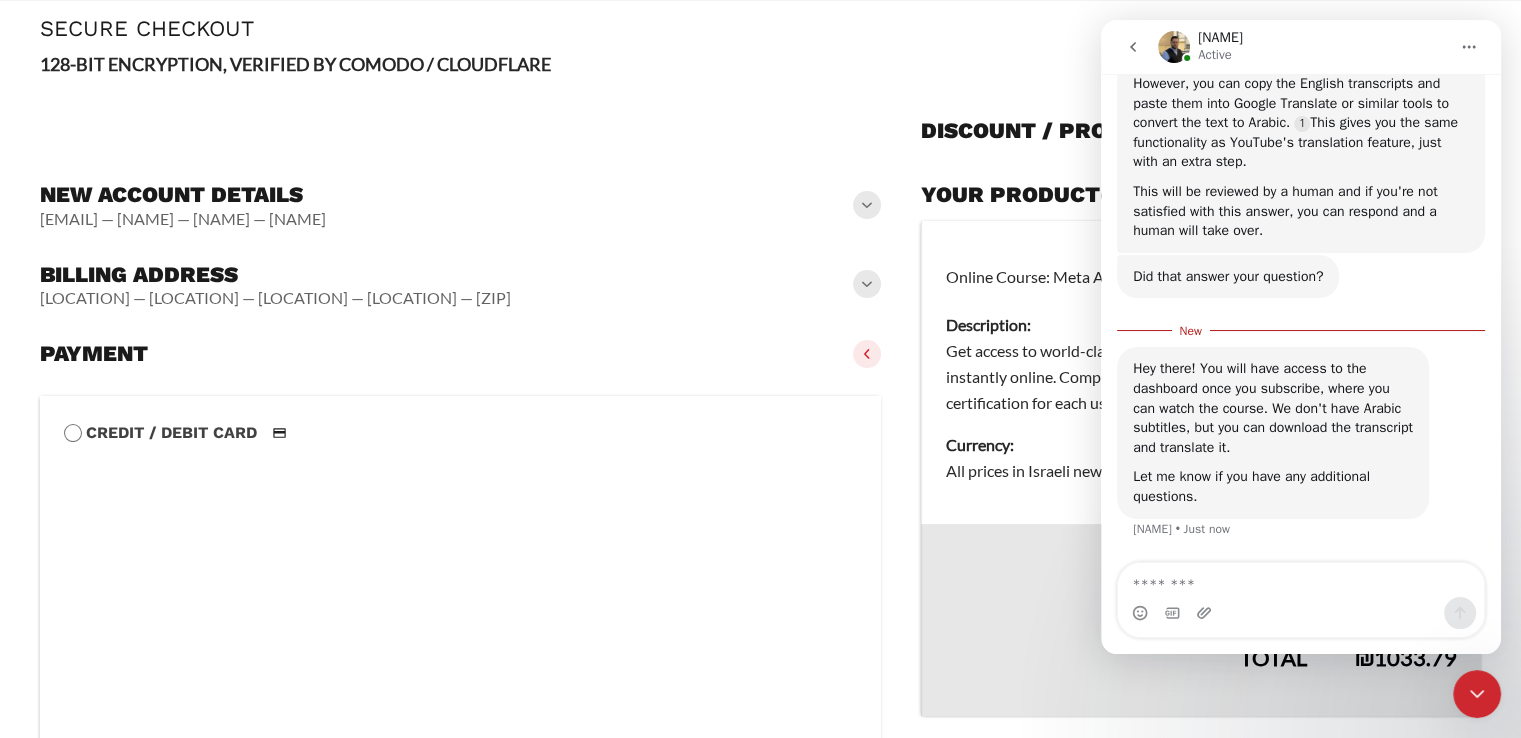 click on "Hey there! You will have access to the dashboard once you subscribe, where you can watch the course. We don't have Arabic subtitles, but you can download the transcript and translate it." at bounding box center [1273, 408] 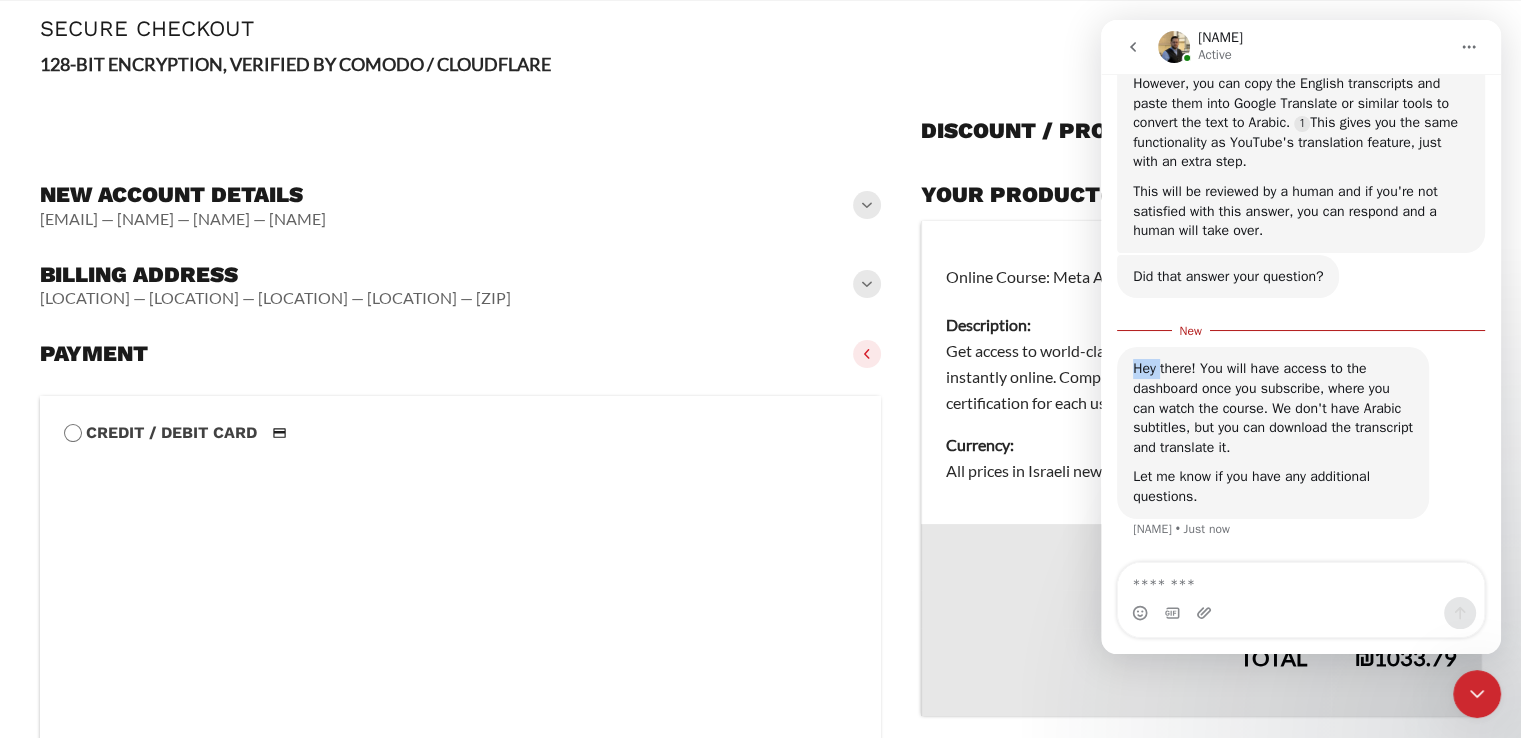 click on "Hey there! You will have access to the dashboard once you subscribe, where you can watch the course. We don't have Arabic subtitles, but you can download the transcript and translate it." at bounding box center (1273, 408) 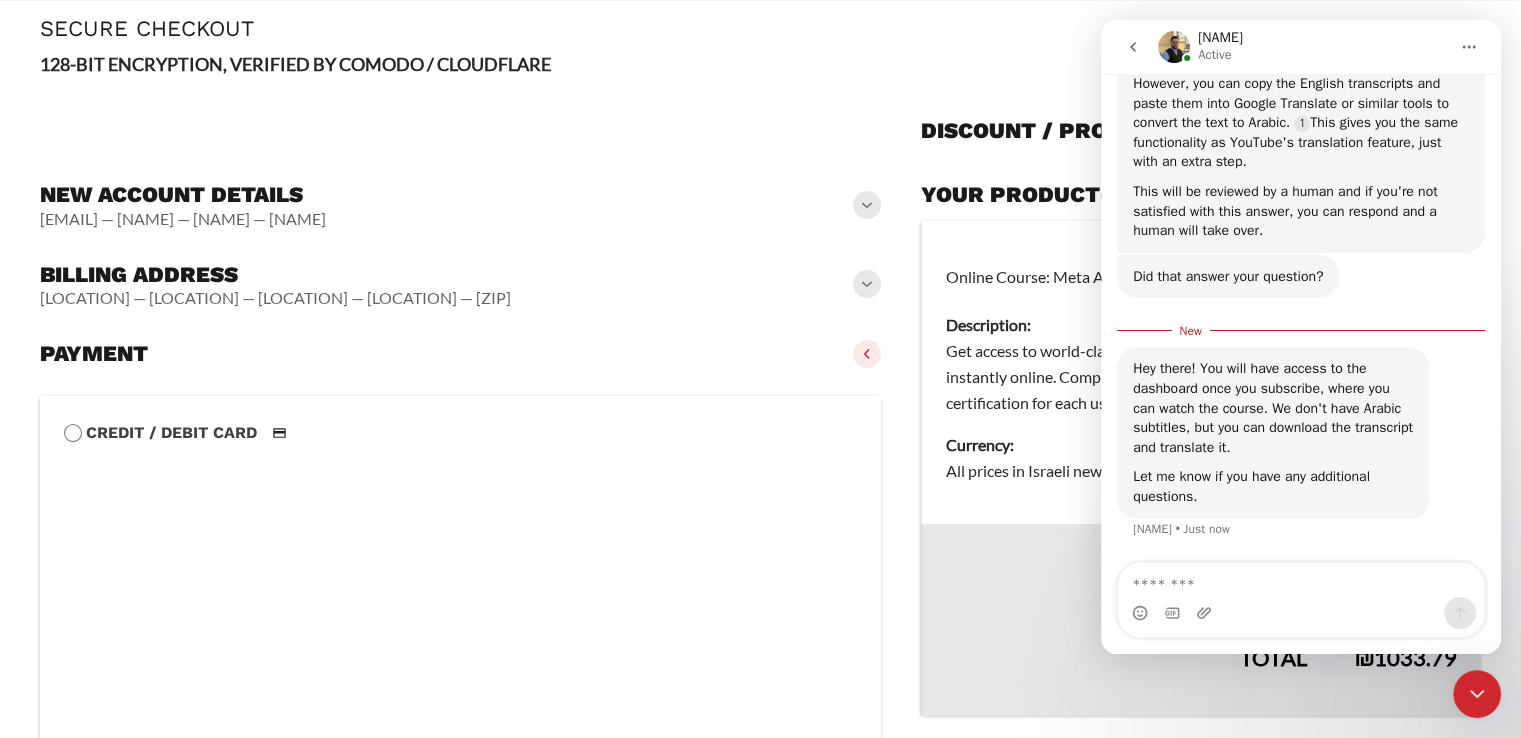 click on "Hey there! You will have access to the dashboard once you subscribe, where you can watch the course. We don't have Arabic subtitles, but you can download the transcript and translate it." at bounding box center (1273, 408) 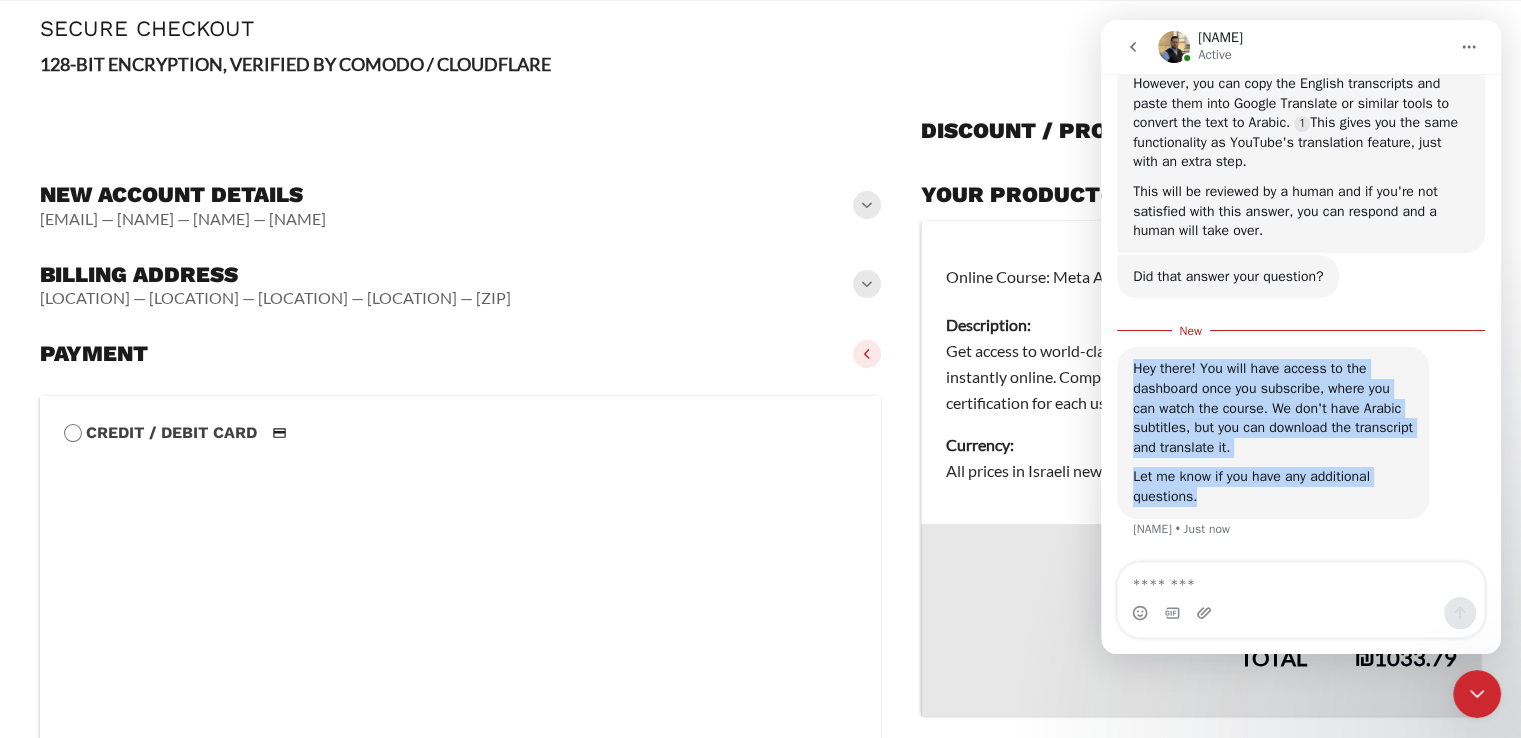 drag, startPoint x: 1128, startPoint y: 356, endPoint x: 1284, endPoint y: 509, distance: 218.50629 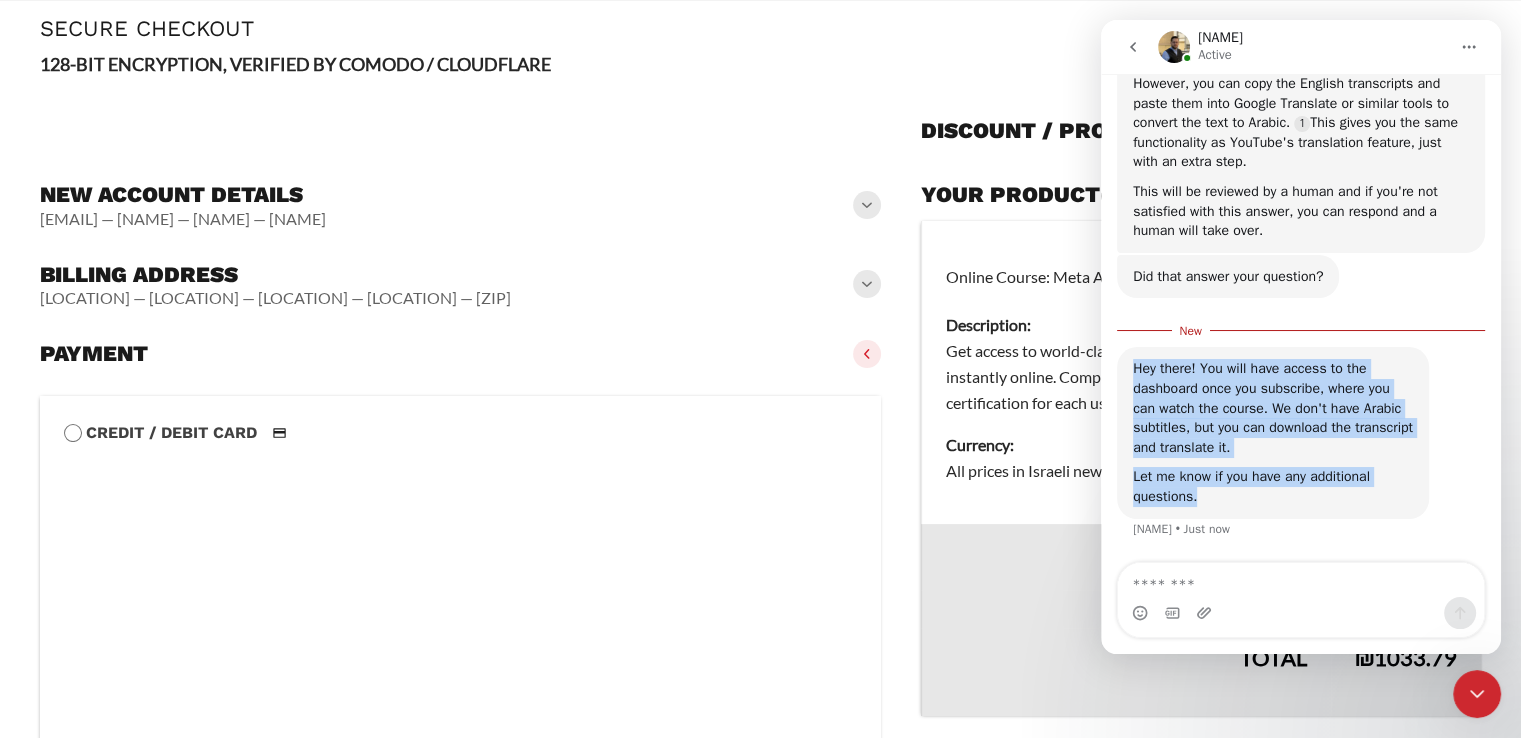 copy on "Hey there! You will have access to the dashboard once you subscribe, where you can watch the course. We don't have Arabic subtitles, but you can download the transcript and translate it. Let me know if you have any additional questions." 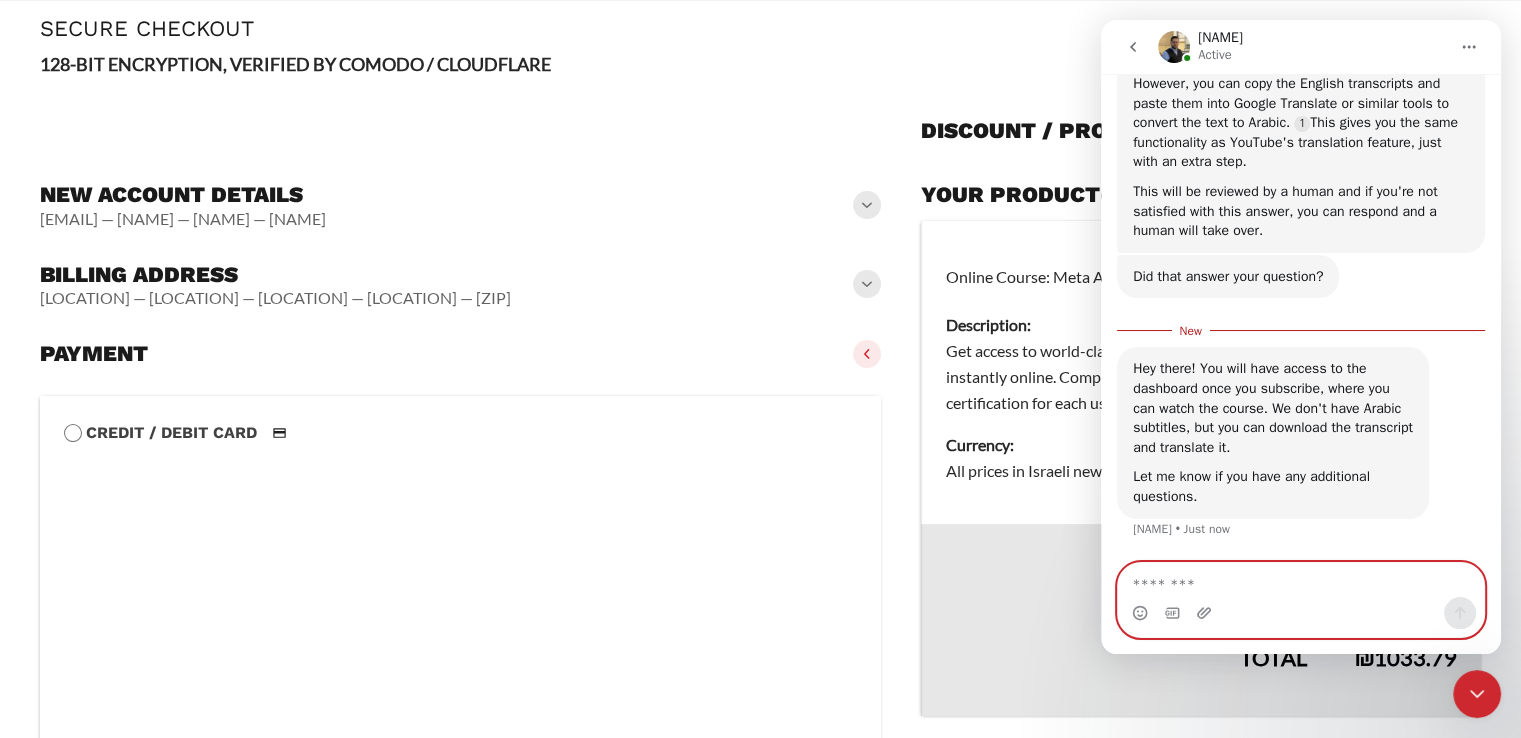 click at bounding box center (1301, 580) 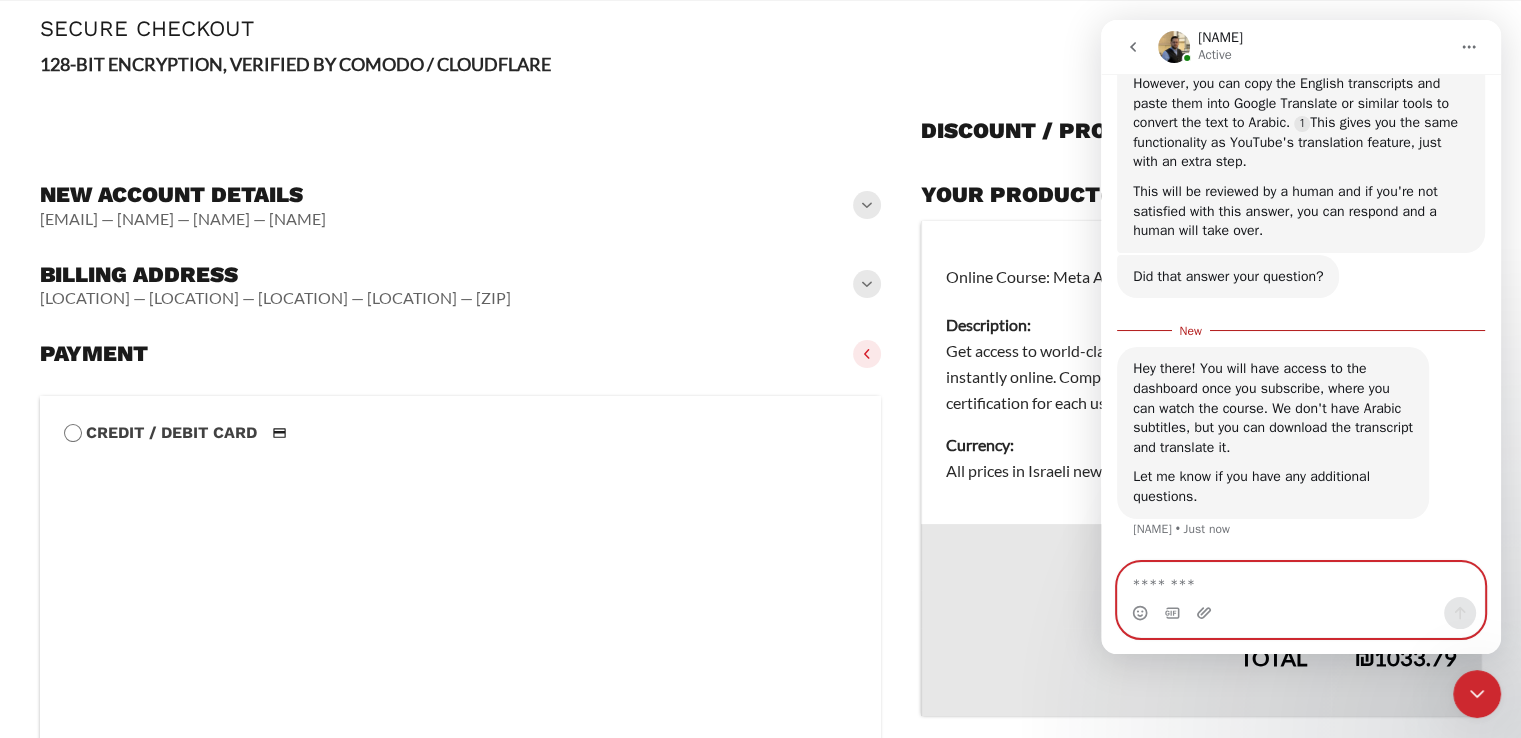 paste on "**********" 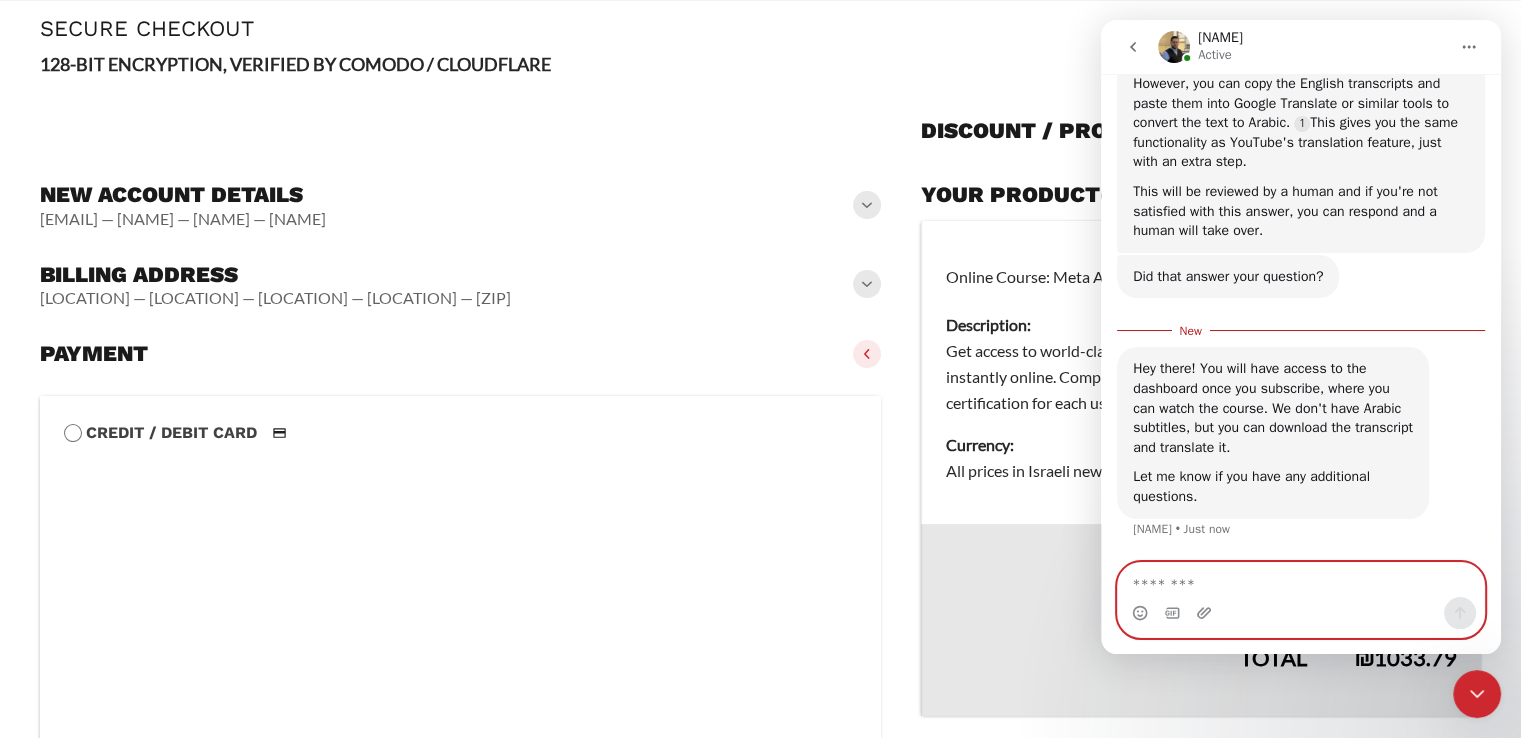 type on "**********" 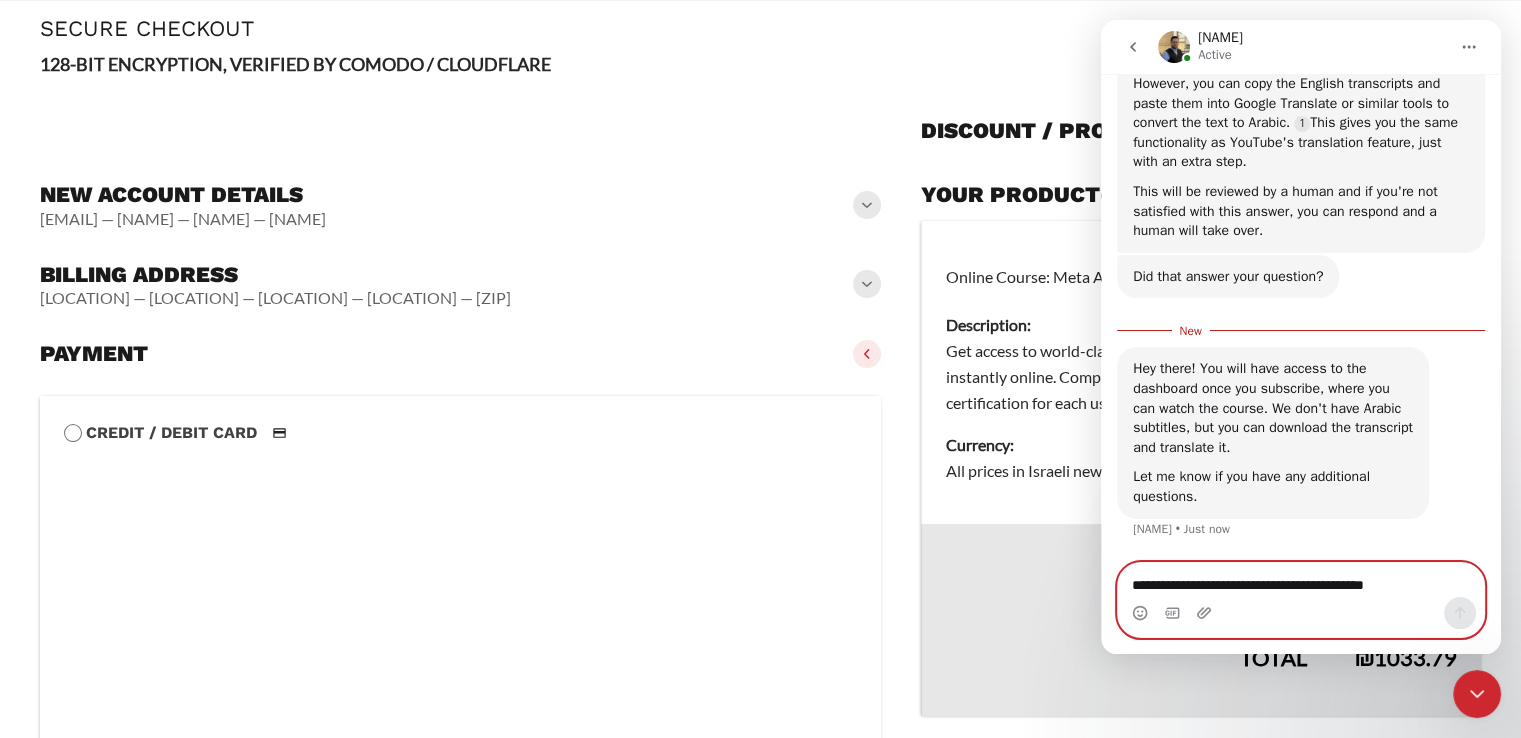 click on "**********" at bounding box center [1301, 580] 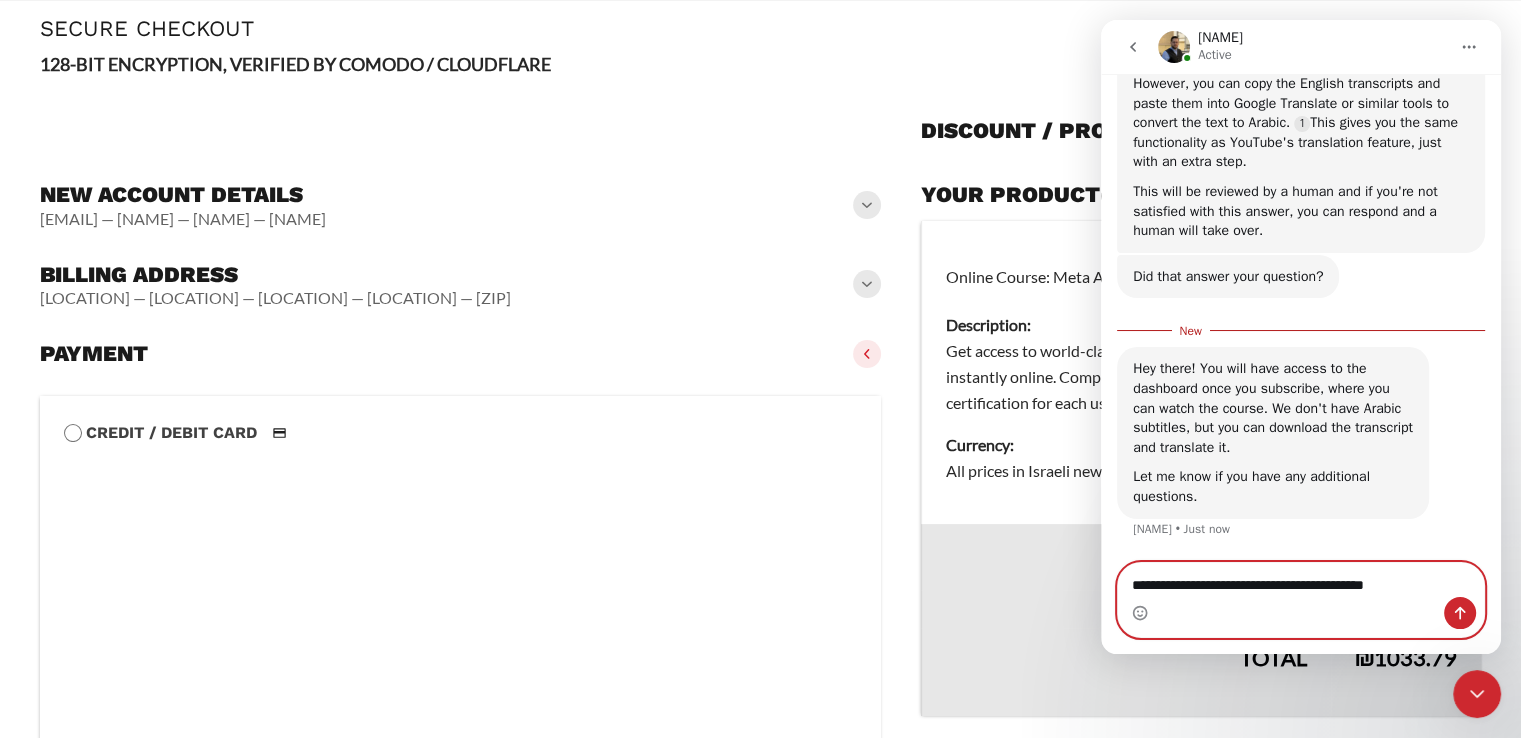 type 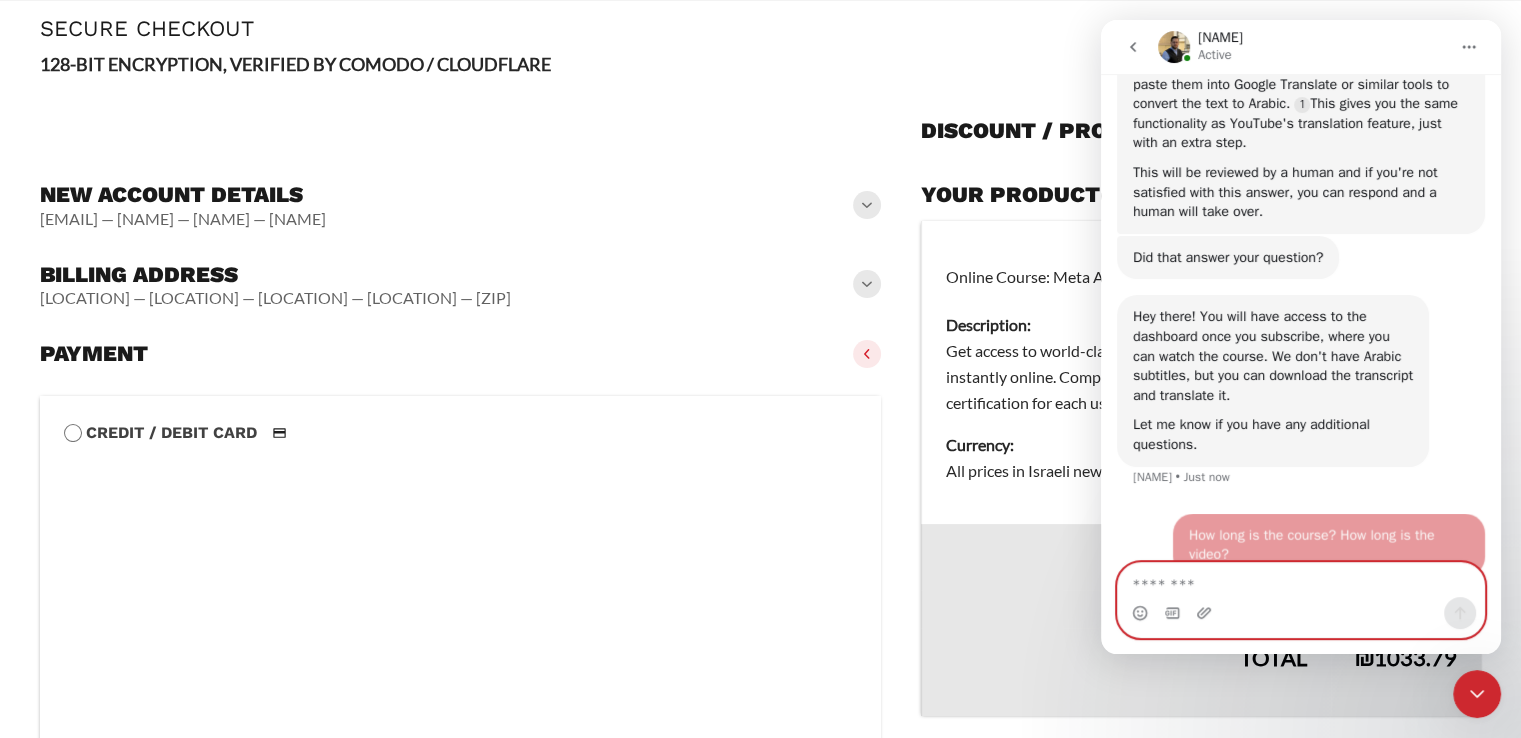 scroll, scrollTop: 640, scrollLeft: 0, axis: vertical 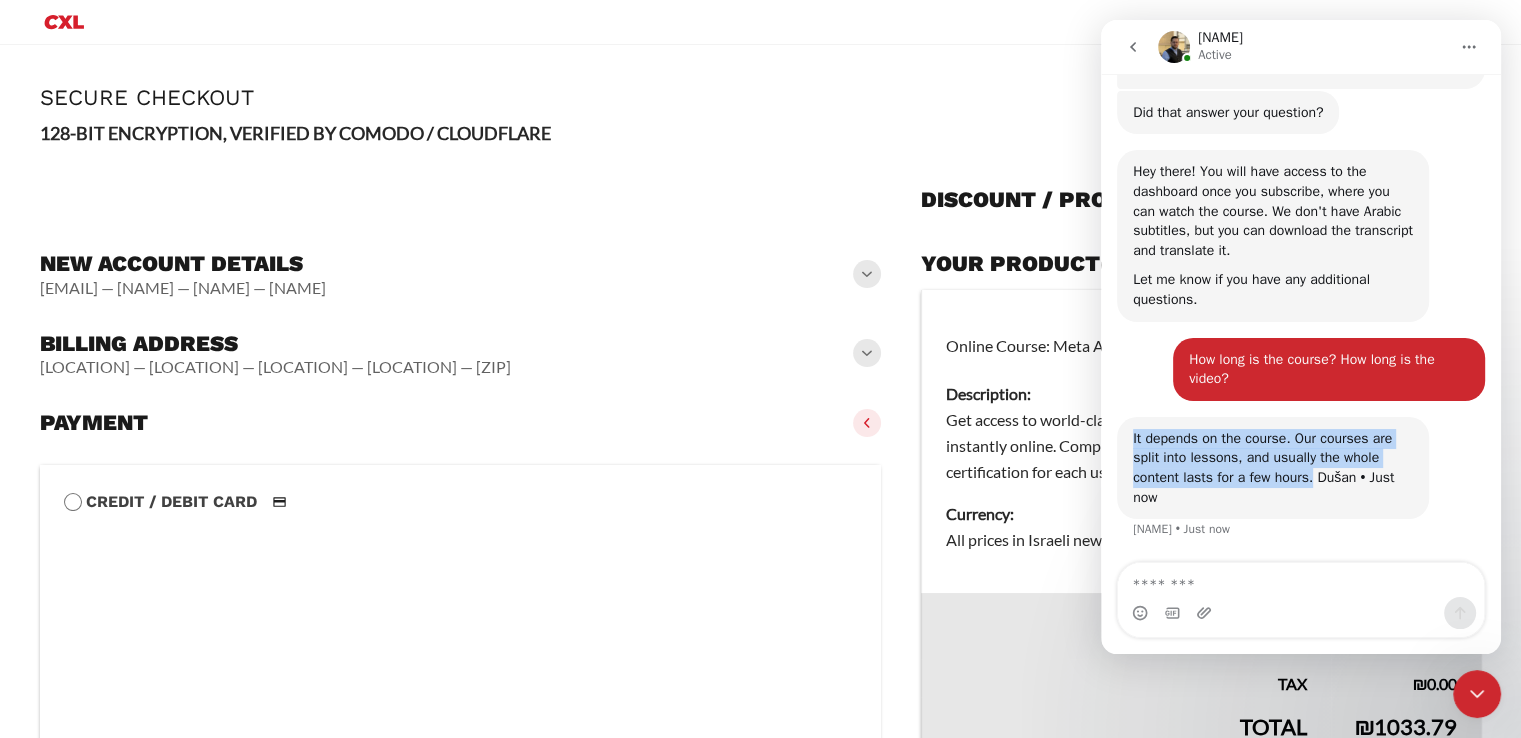 drag, startPoint x: 1126, startPoint y: 454, endPoint x: 1337, endPoint y: 489, distance: 213.88315 